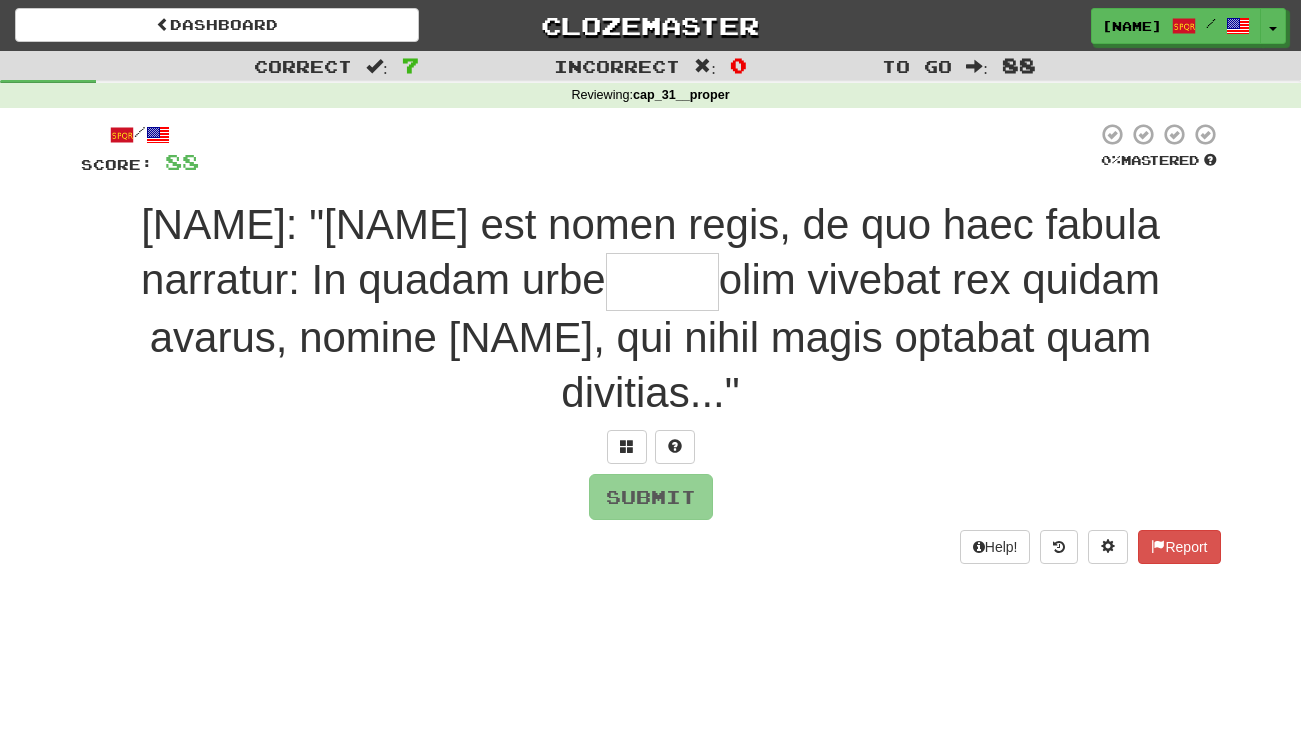 scroll, scrollTop: 0, scrollLeft: 0, axis: both 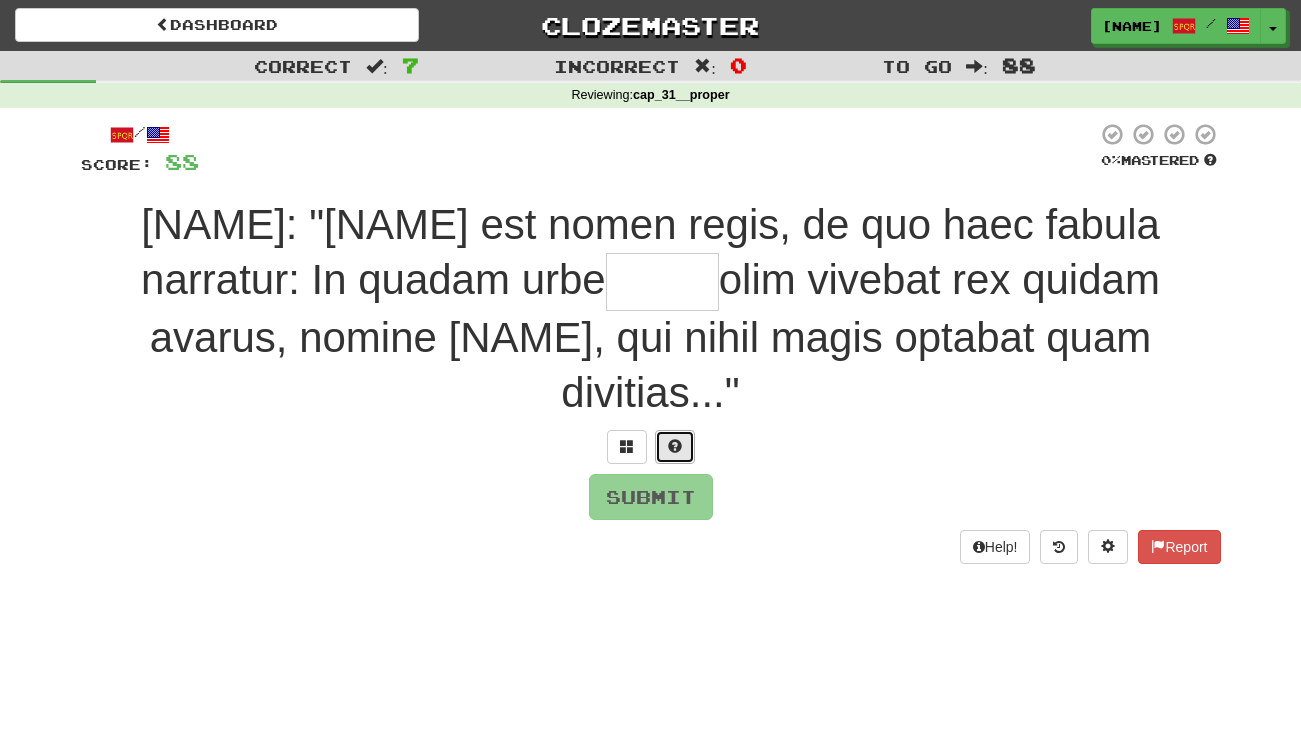 click at bounding box center (675, 447) 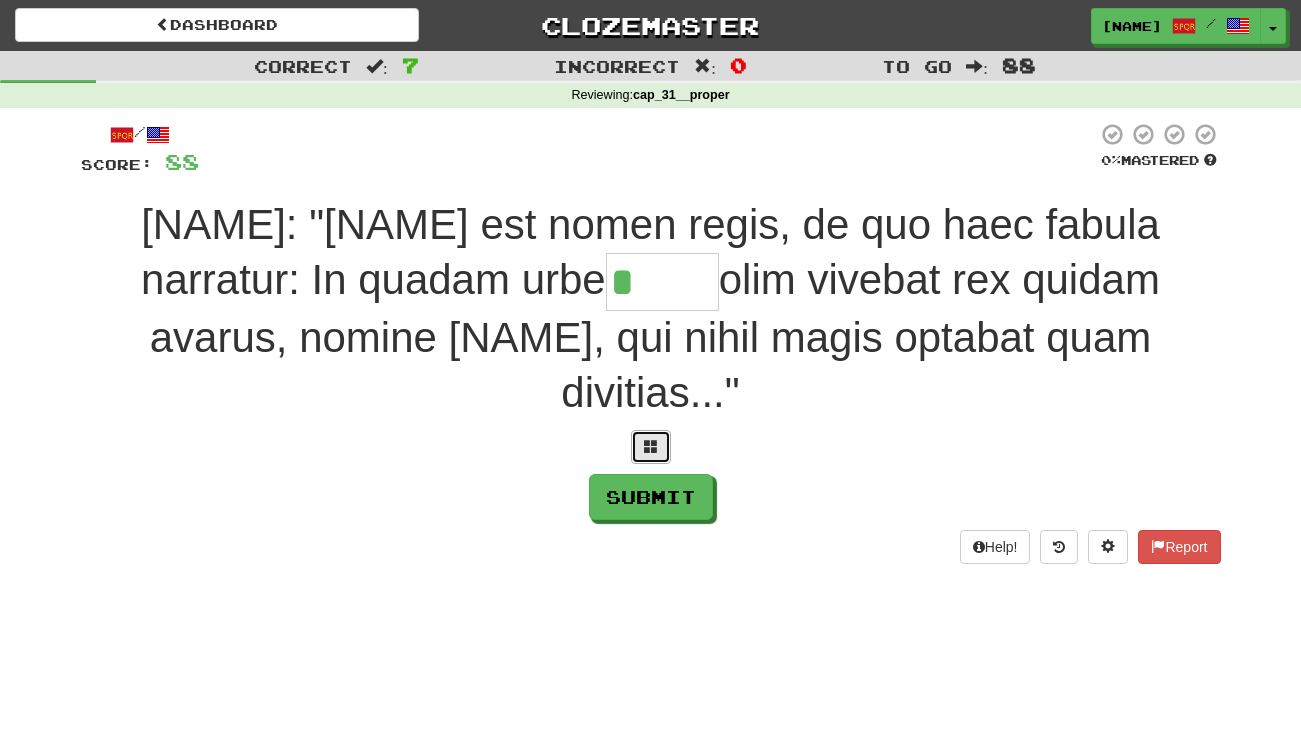 click at bounding box center (651, 446) 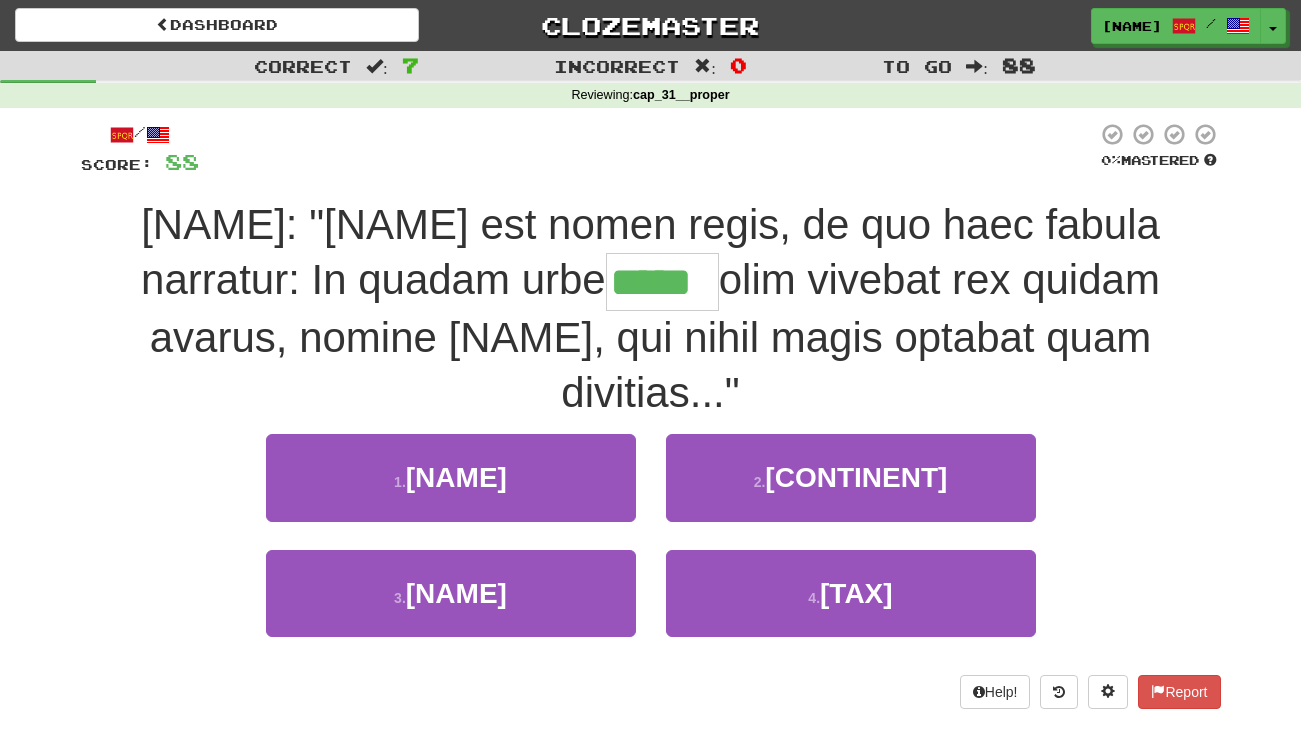 type on "*****" 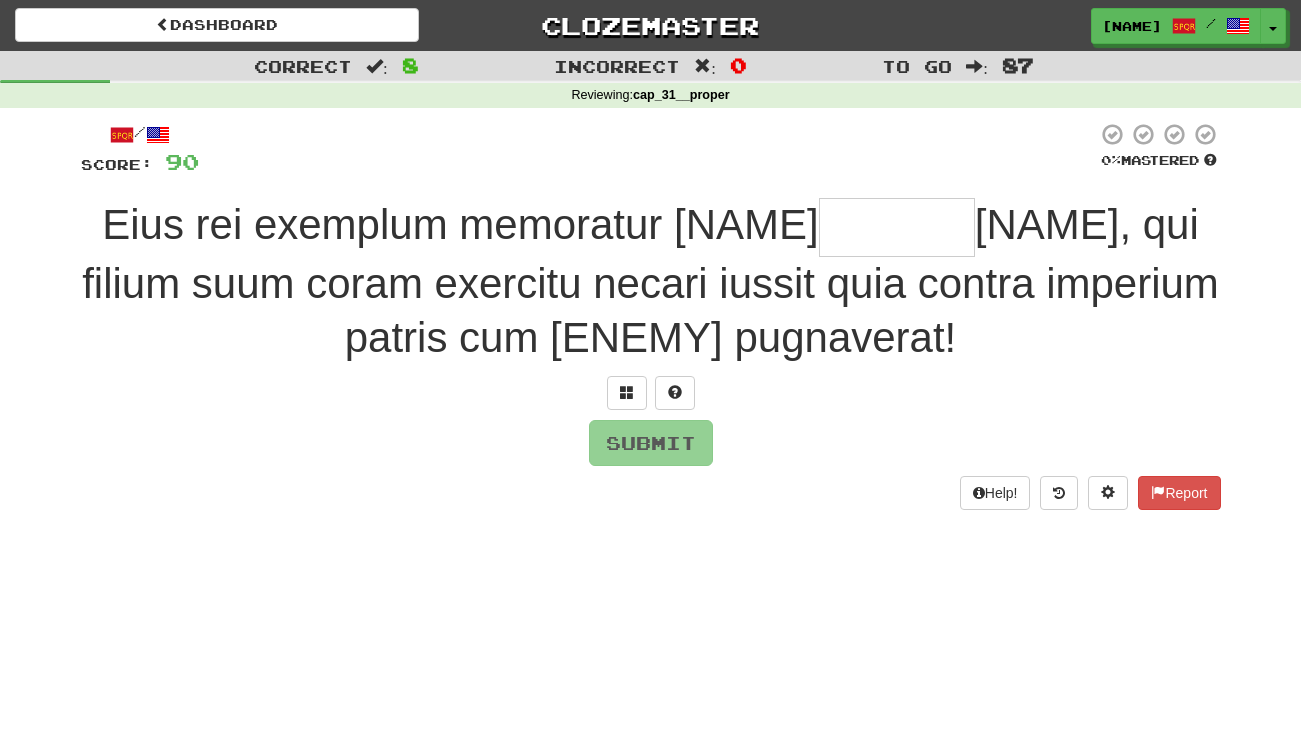type on "*" 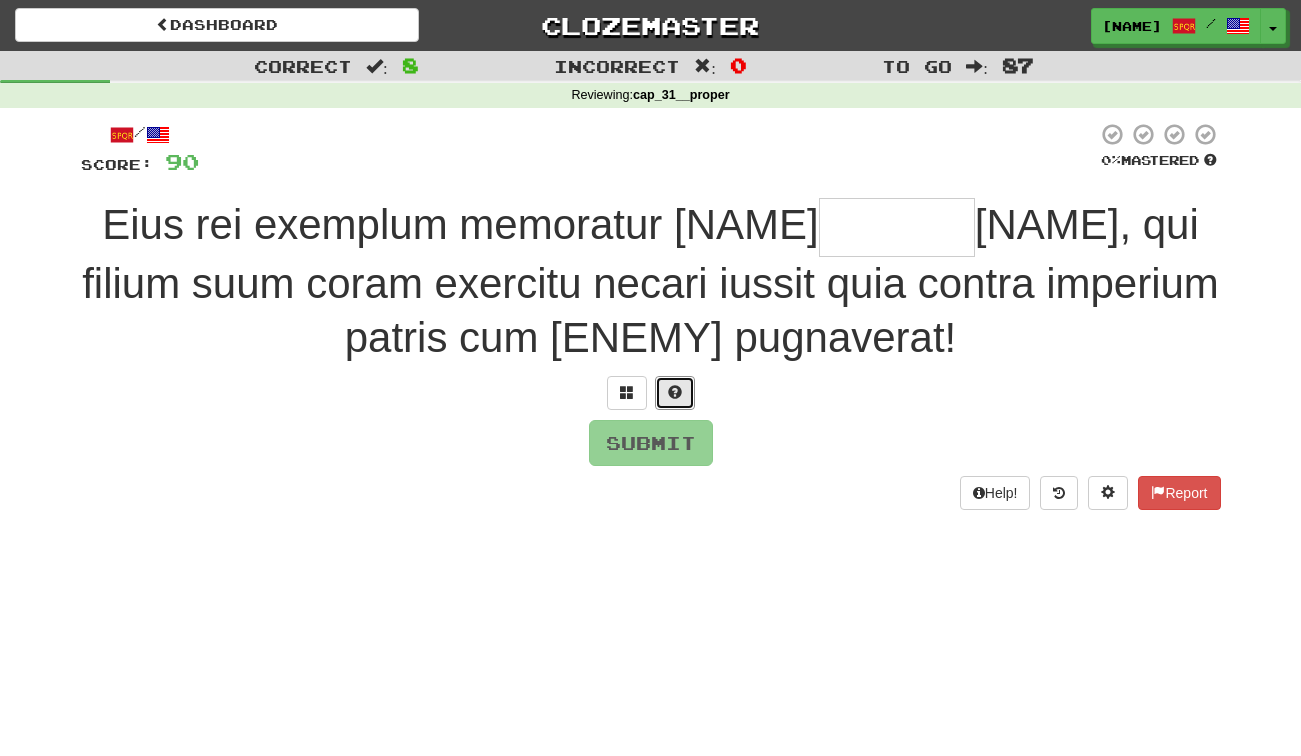 drag, startPoint x: 661, startPoint y: 392, endPoint x: 673, endPoint y: 388, distance: 12.649111 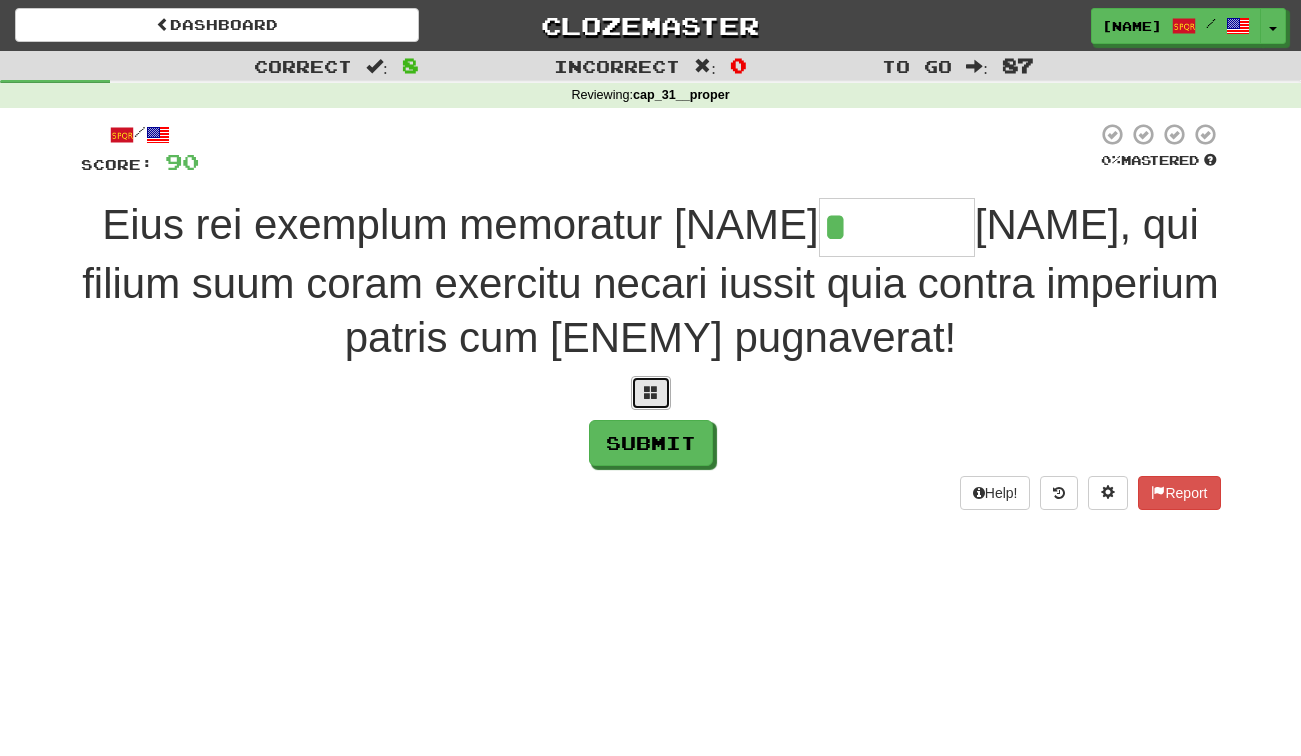 click at bounding box center [651, 393] 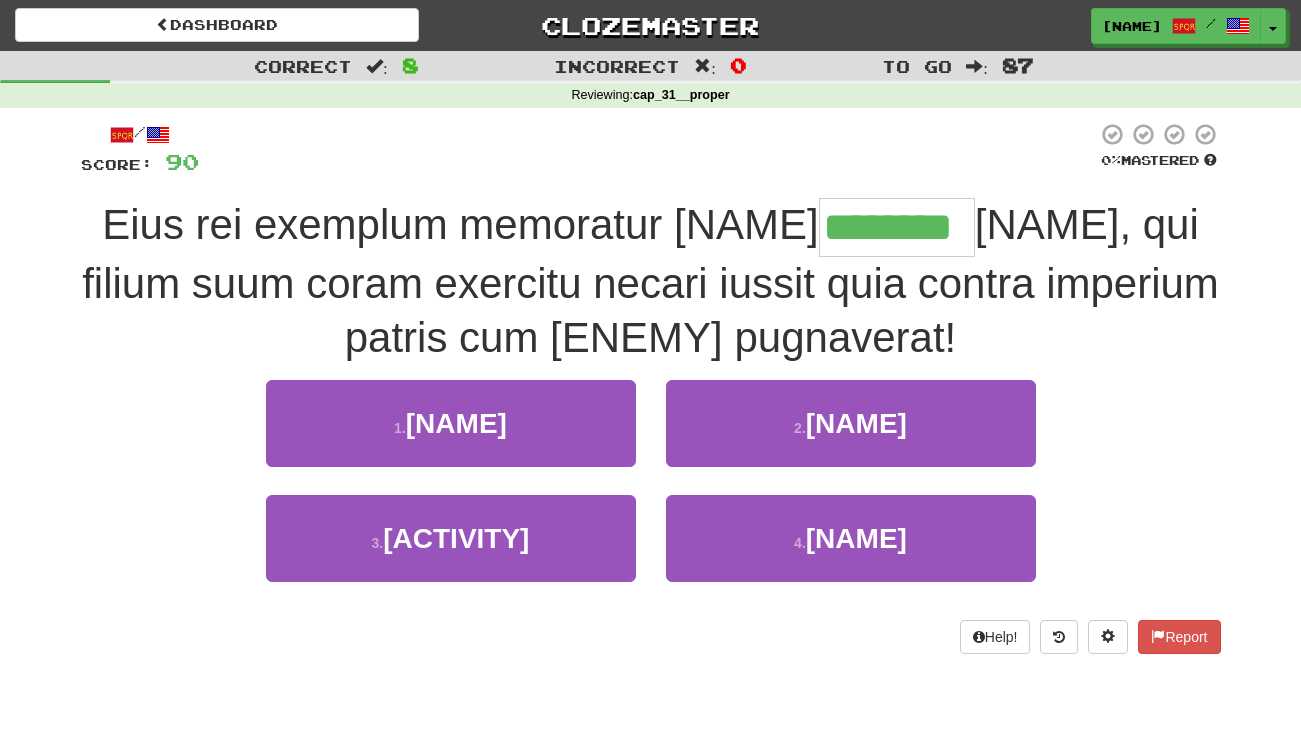 scroll, scrollTop: 0, scrollLeft: 19, axis: horizontal 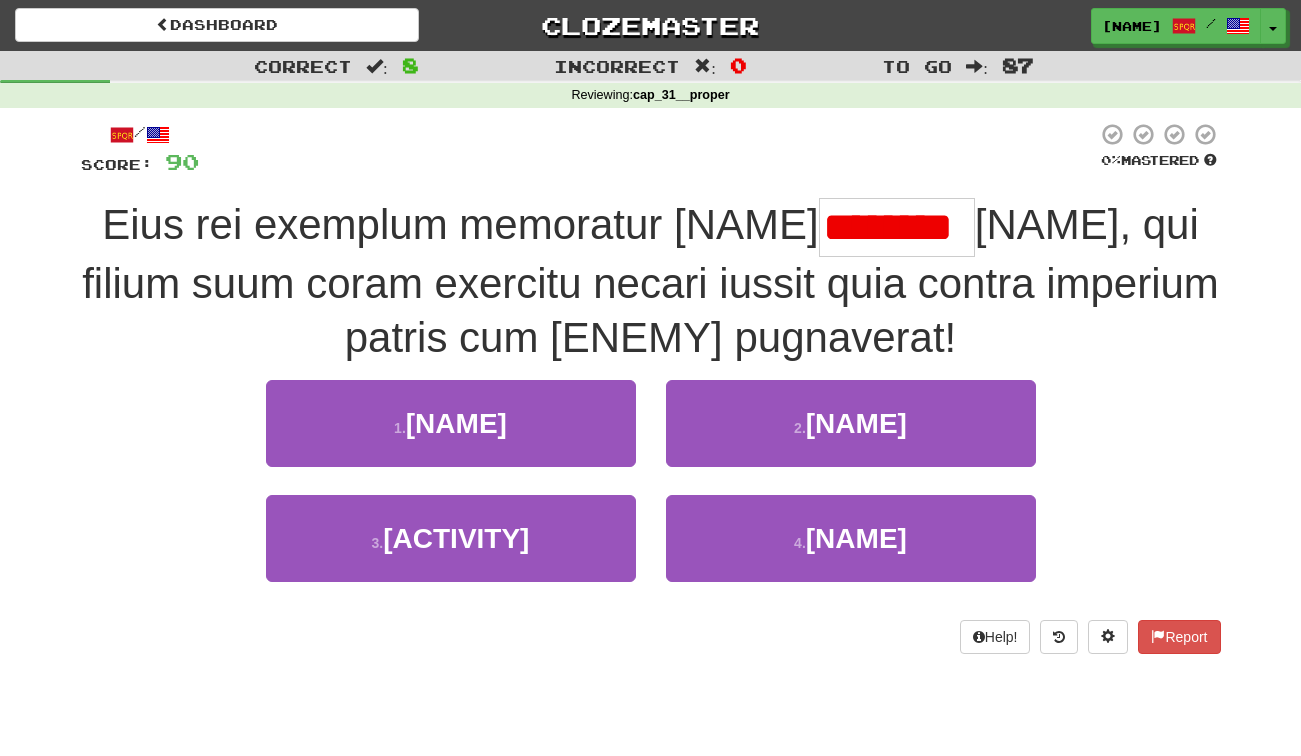 type on "*******" 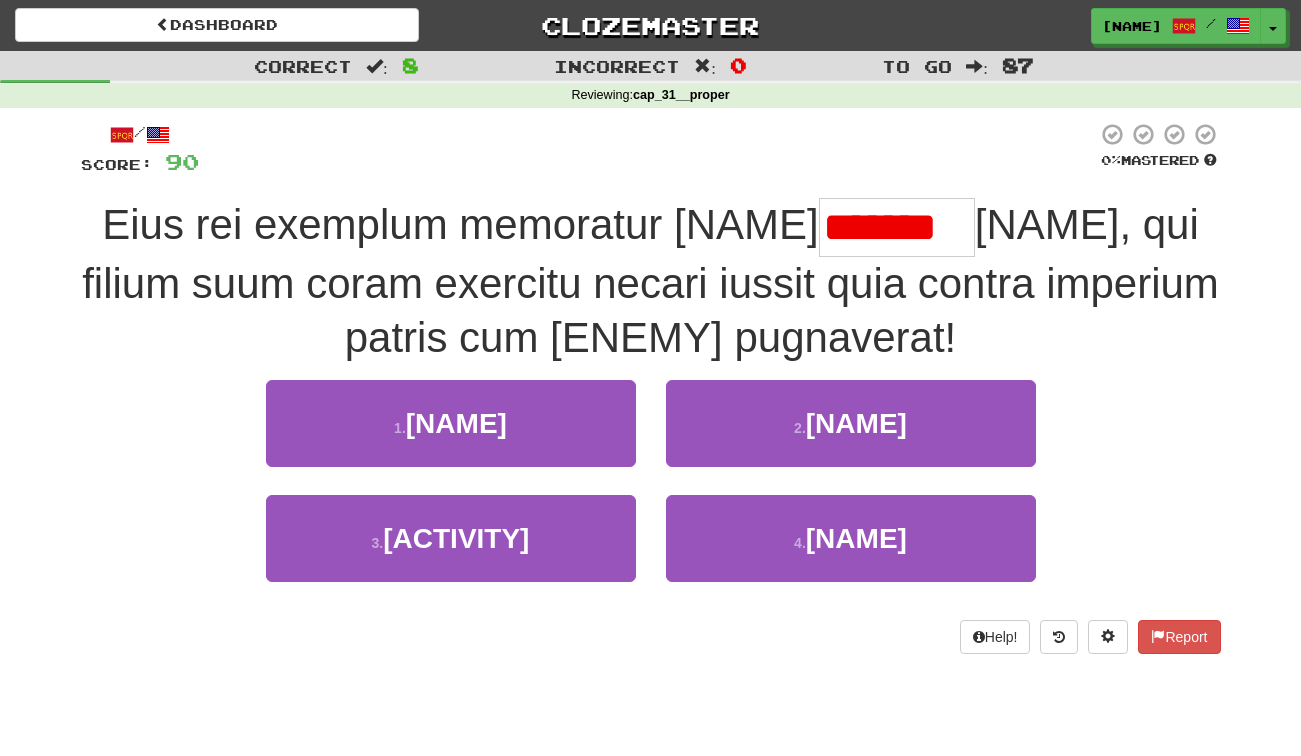 scroll, scrollTop: 0, scrollLeft: 0, axis: both 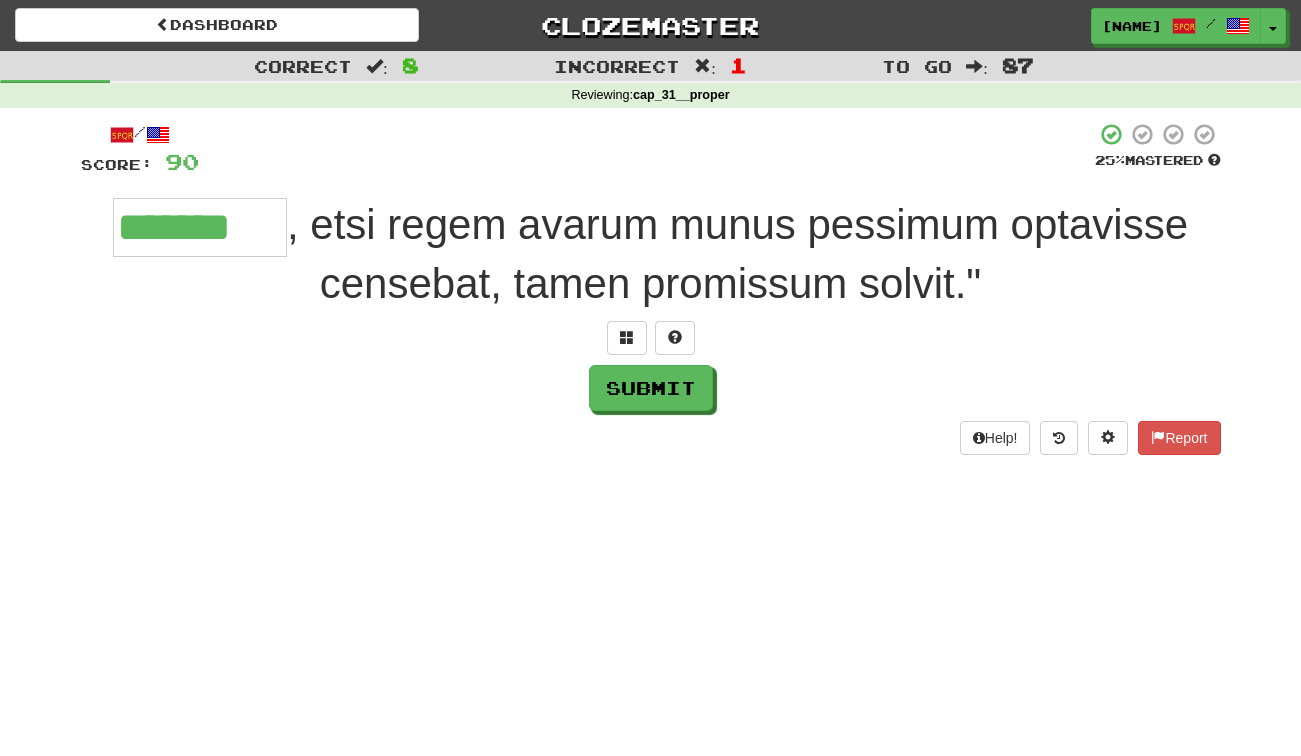 type on "*******" 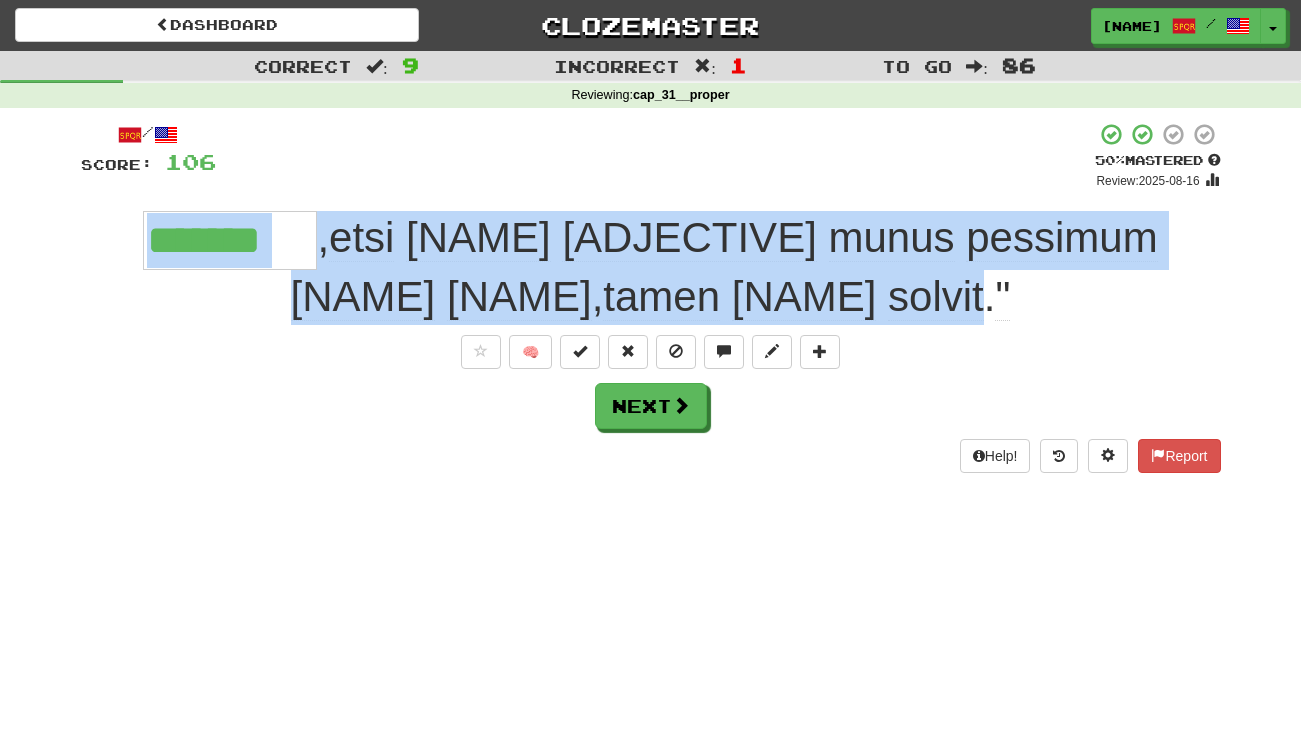 drag, startPoint x: 959, startPoint y: 290, endPoint x: 119, endPoint y: 242, distance: 841.3703 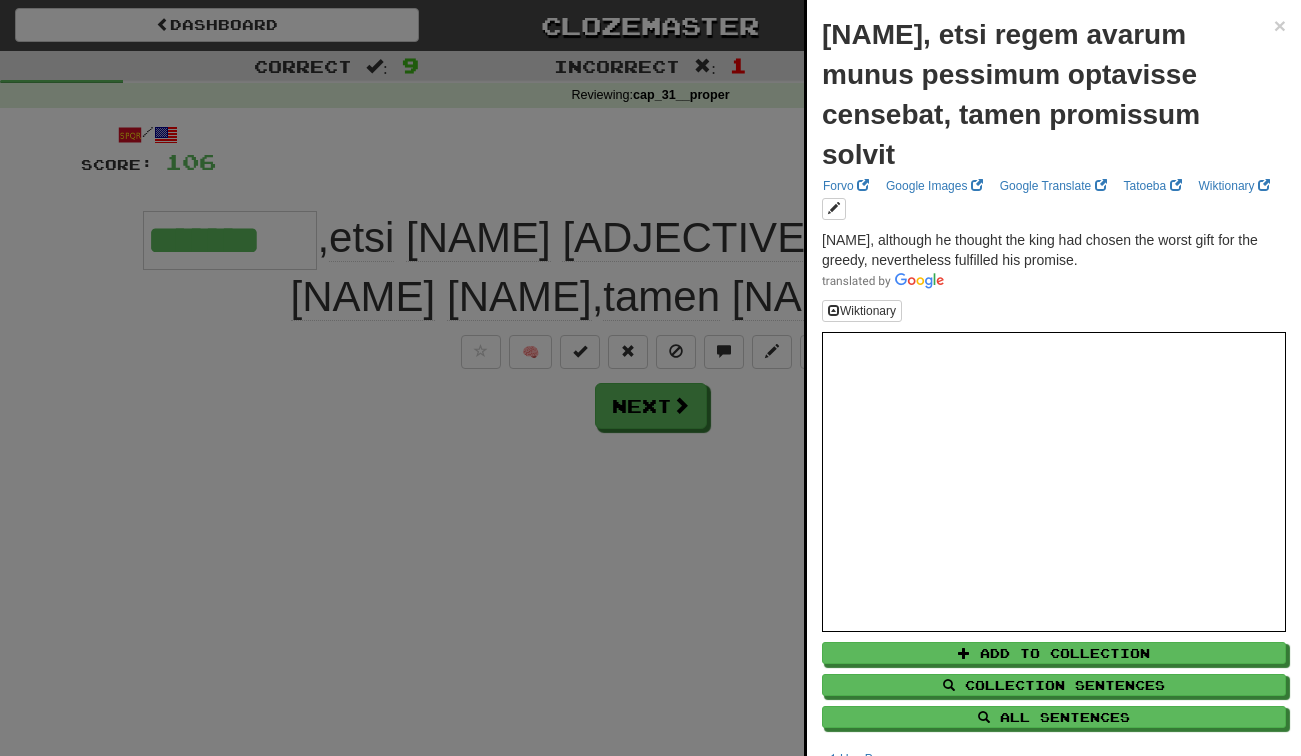 click at bounding box center [650, 378] 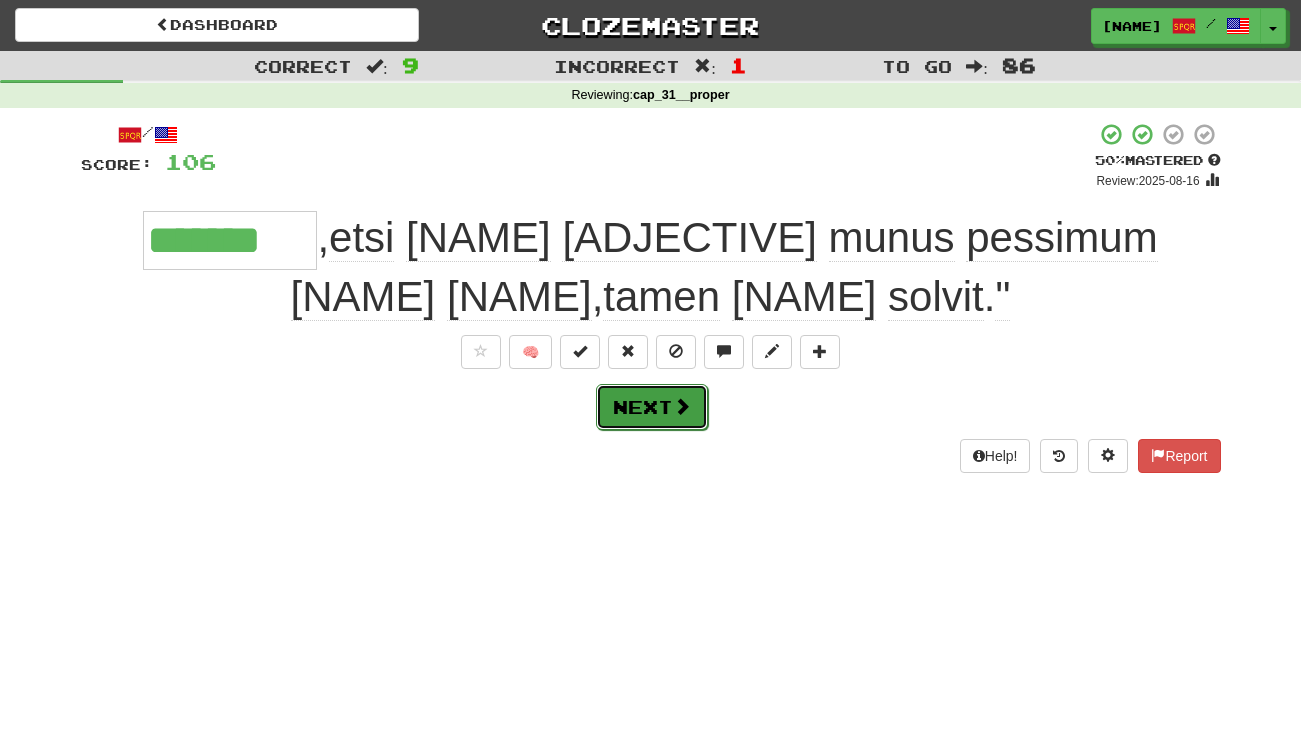 click on "Next" at bounding box center [652, 407] 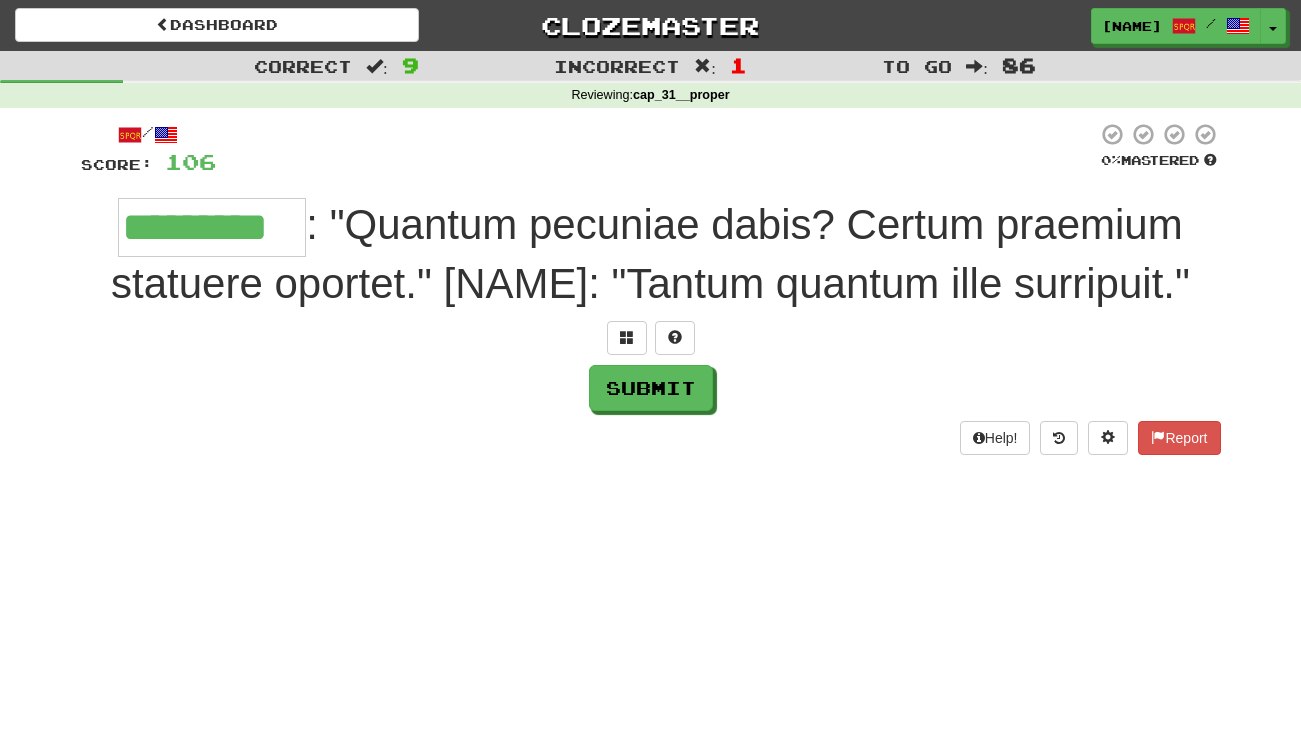 type on "*********" 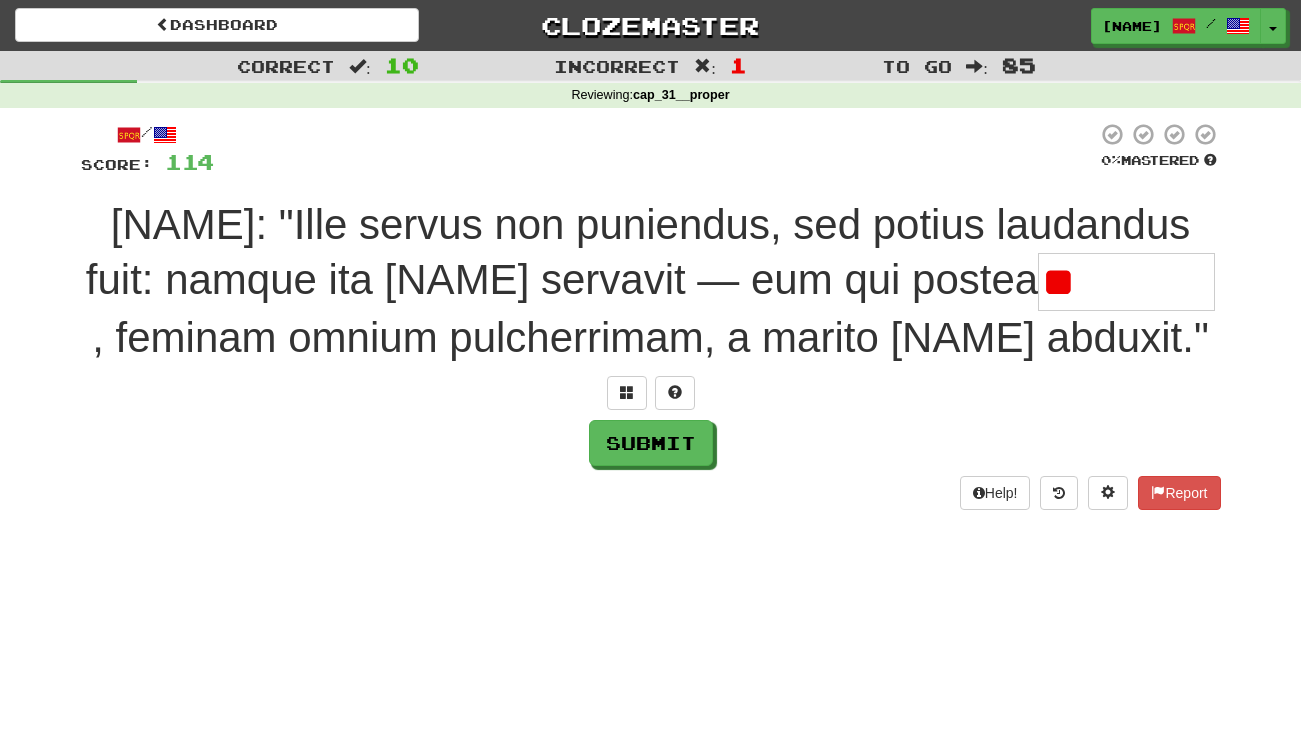 type on "*" 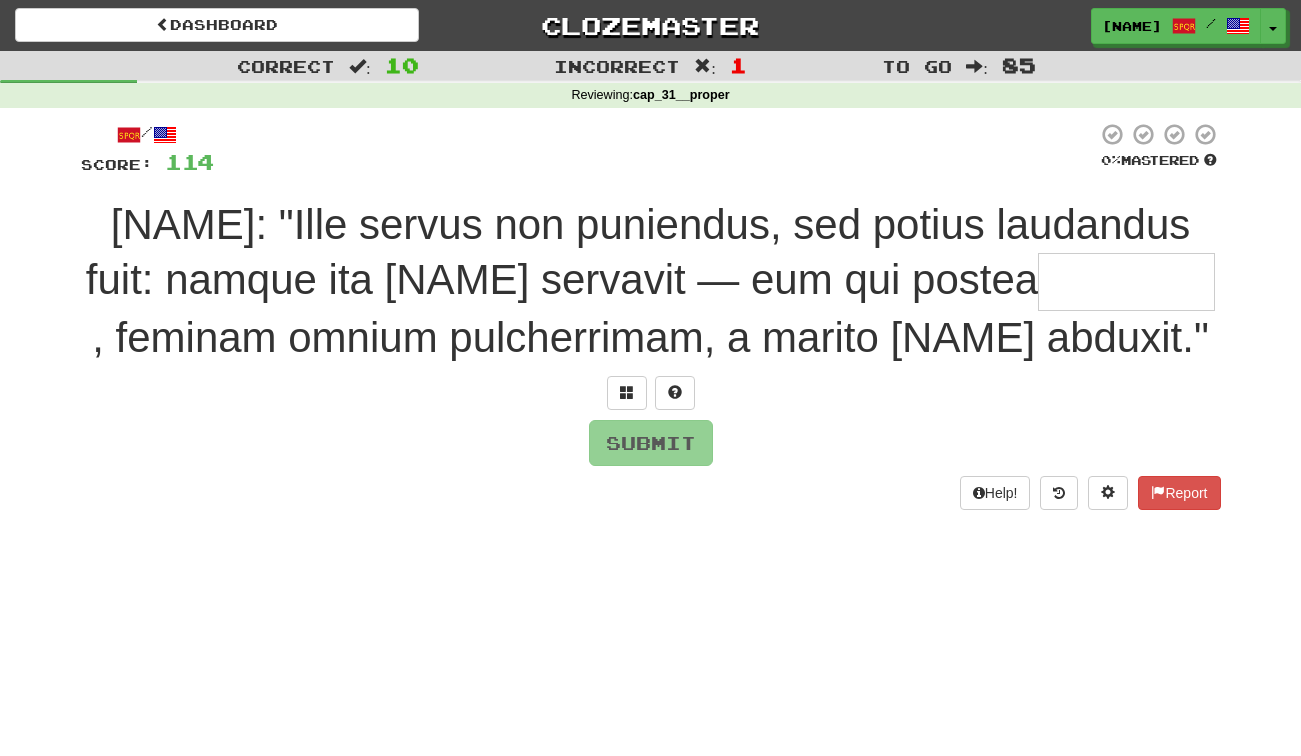 type on "*" 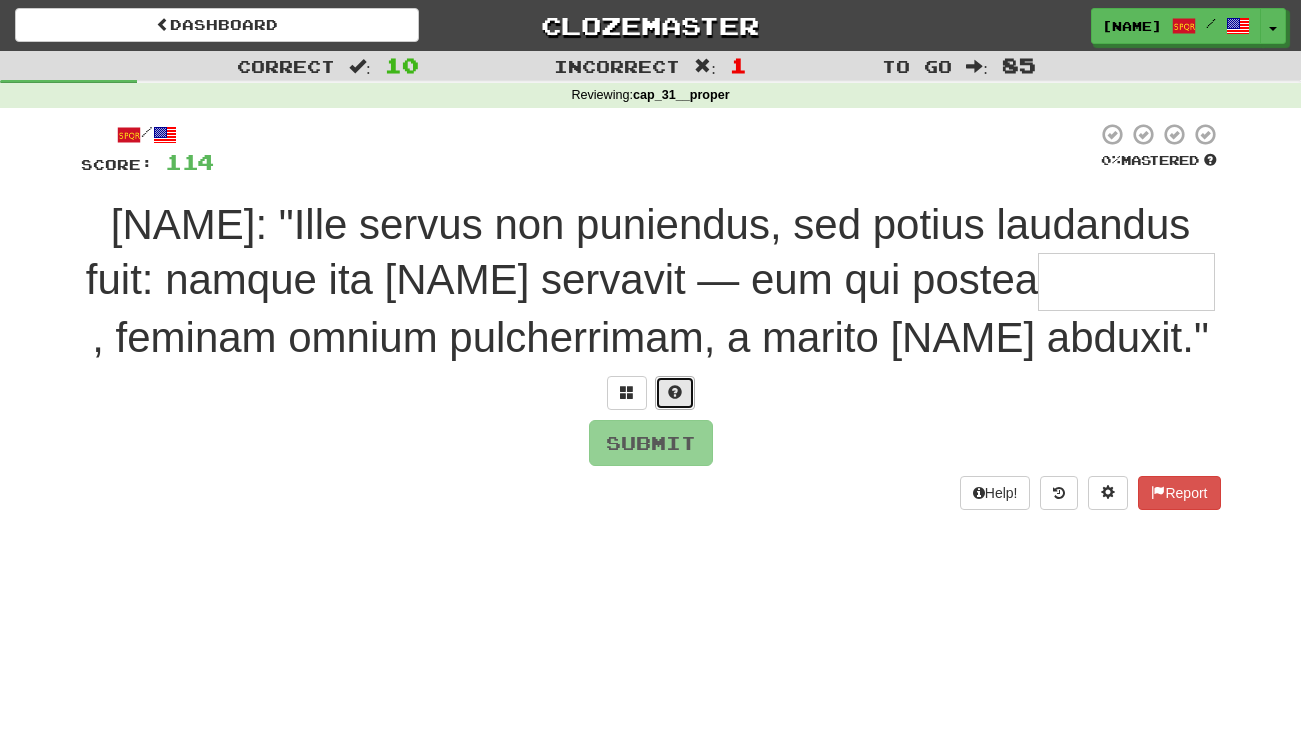 click at bounding box center (675, 392) 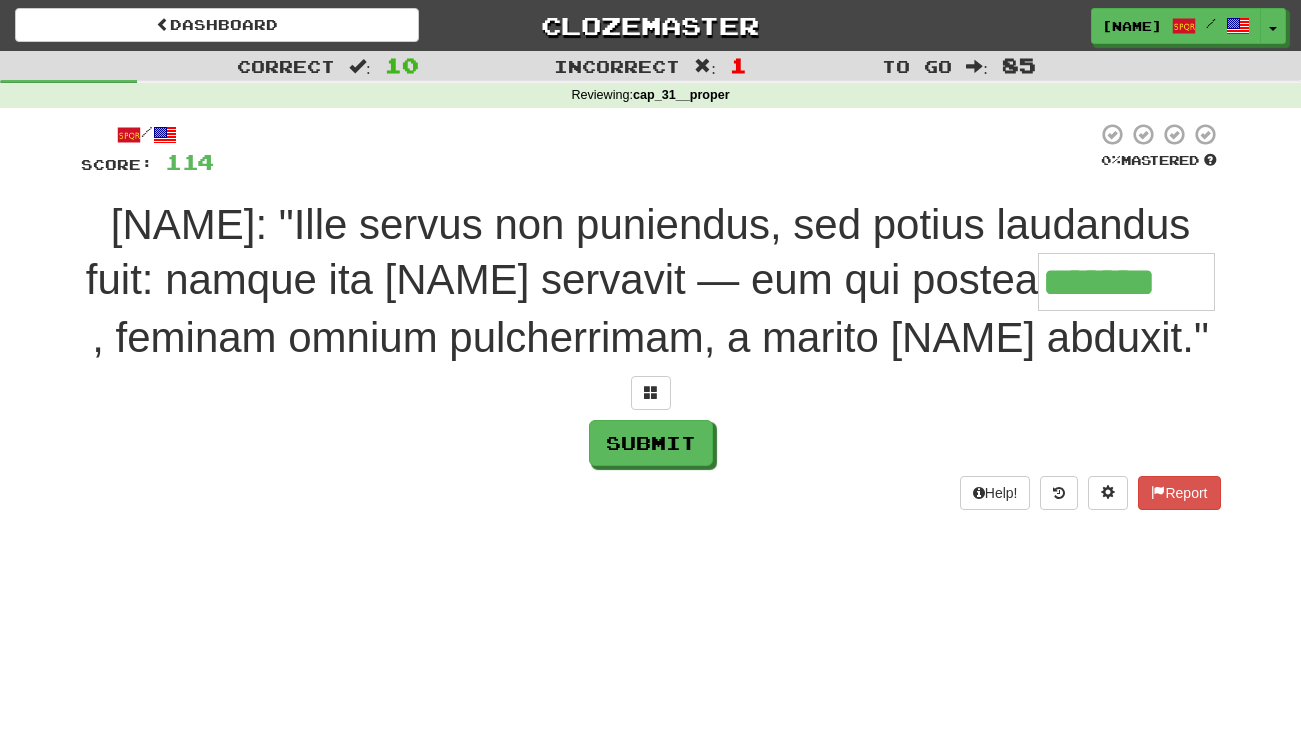 type on "*******" 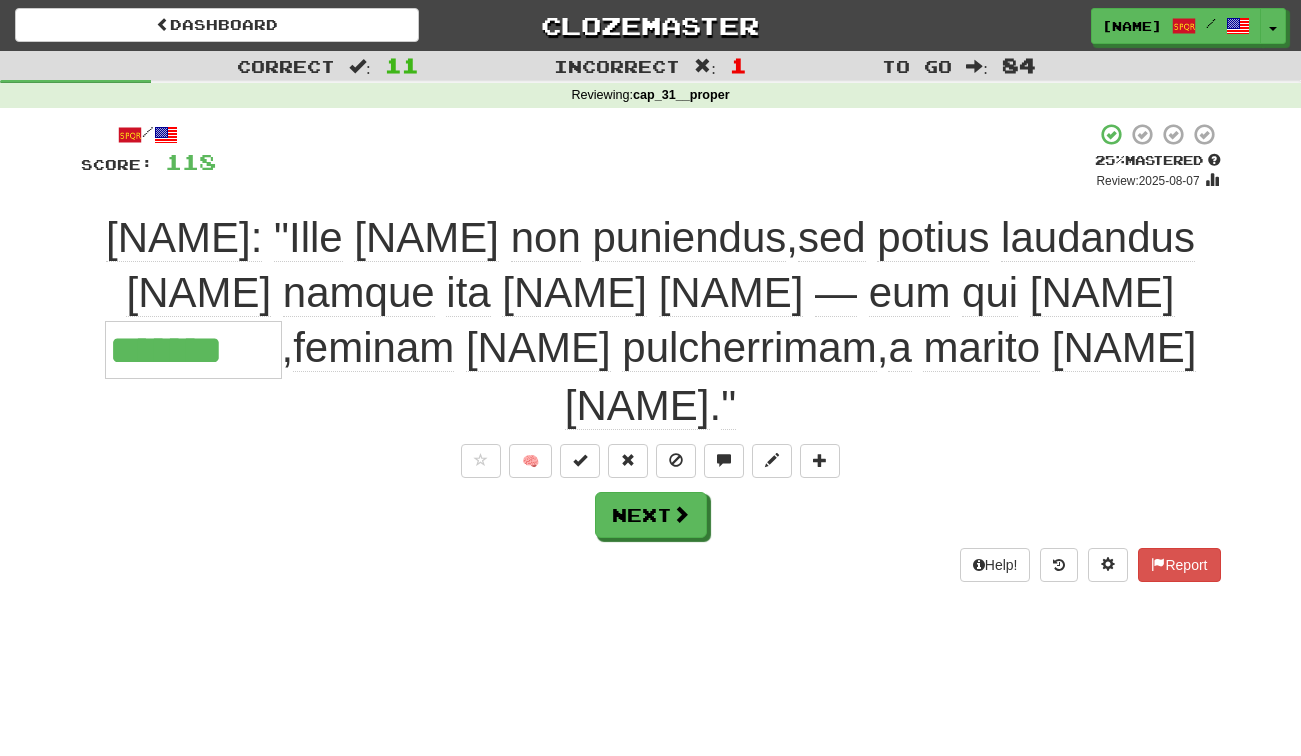 drag, startPoint x: 796, startPoint y: 402, endPoint x: 299, endPoint y: 251, distance: 519.4324 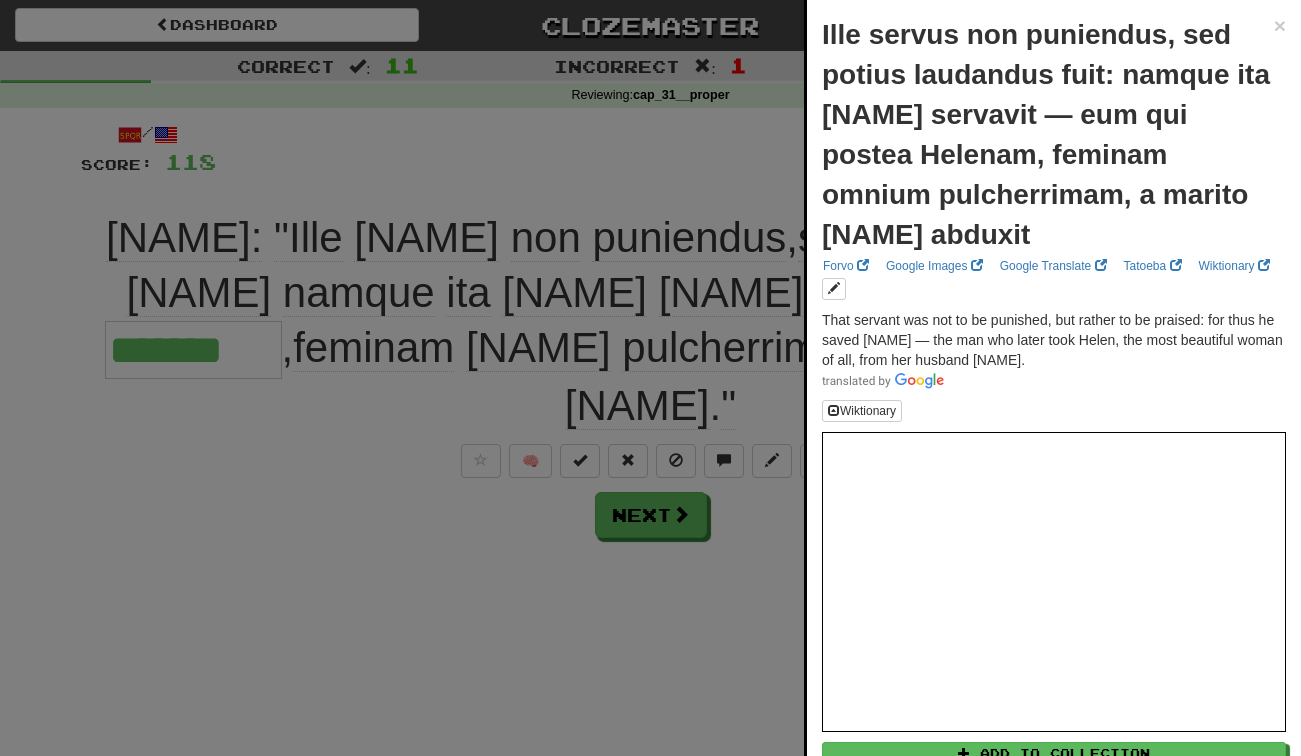 click at bounding box center (650, 378) 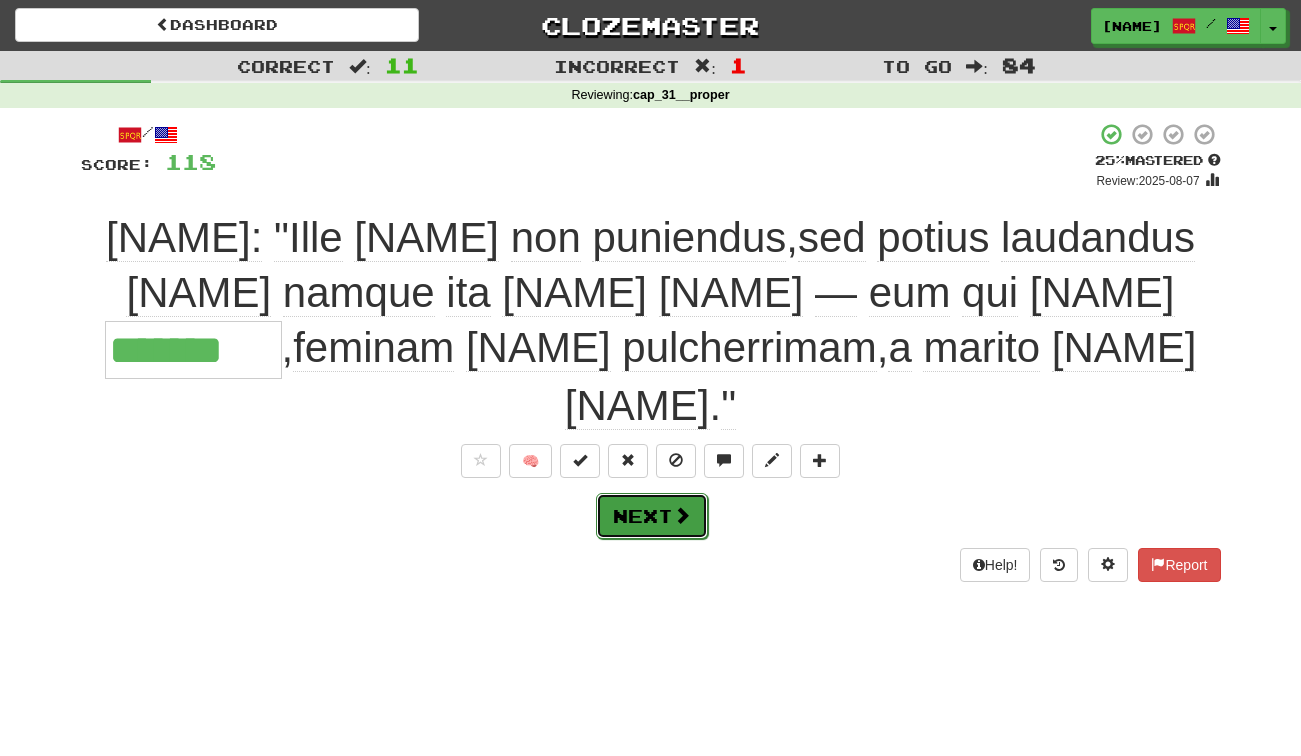 click on "Next" at bounding box center (652, 516) 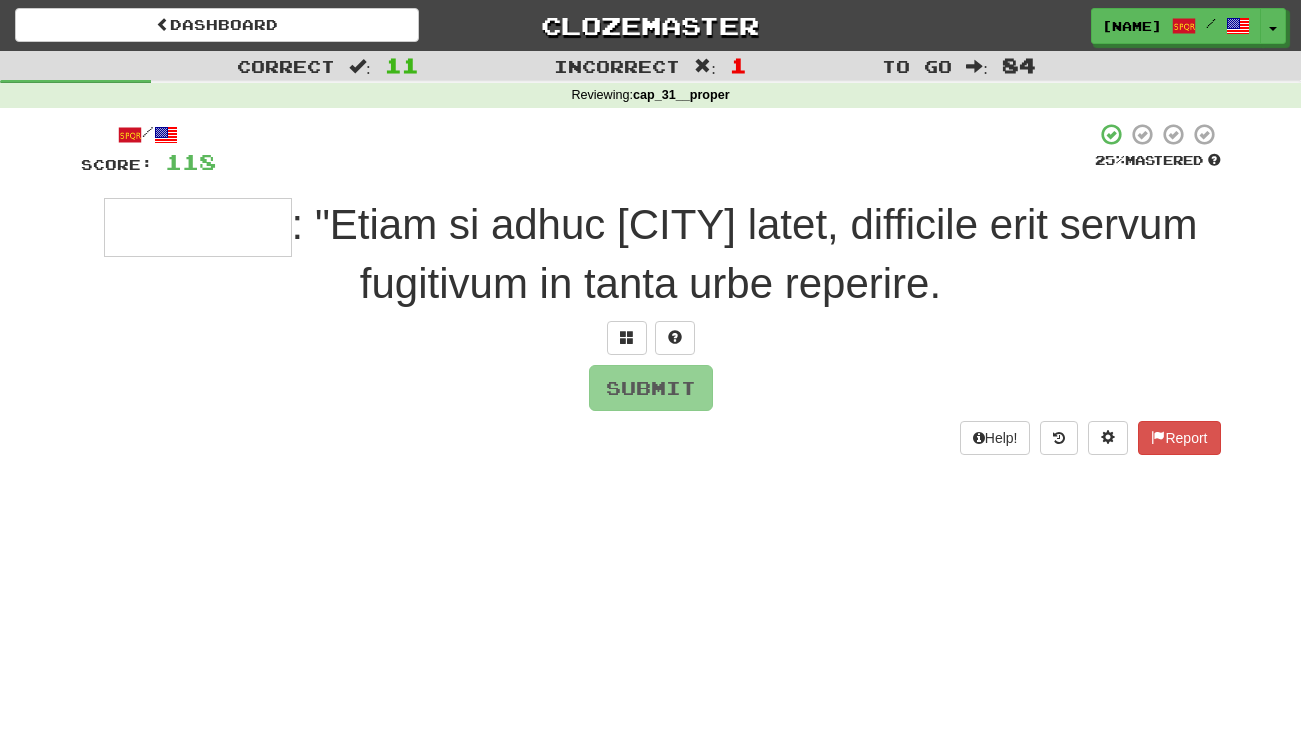 type on "*" 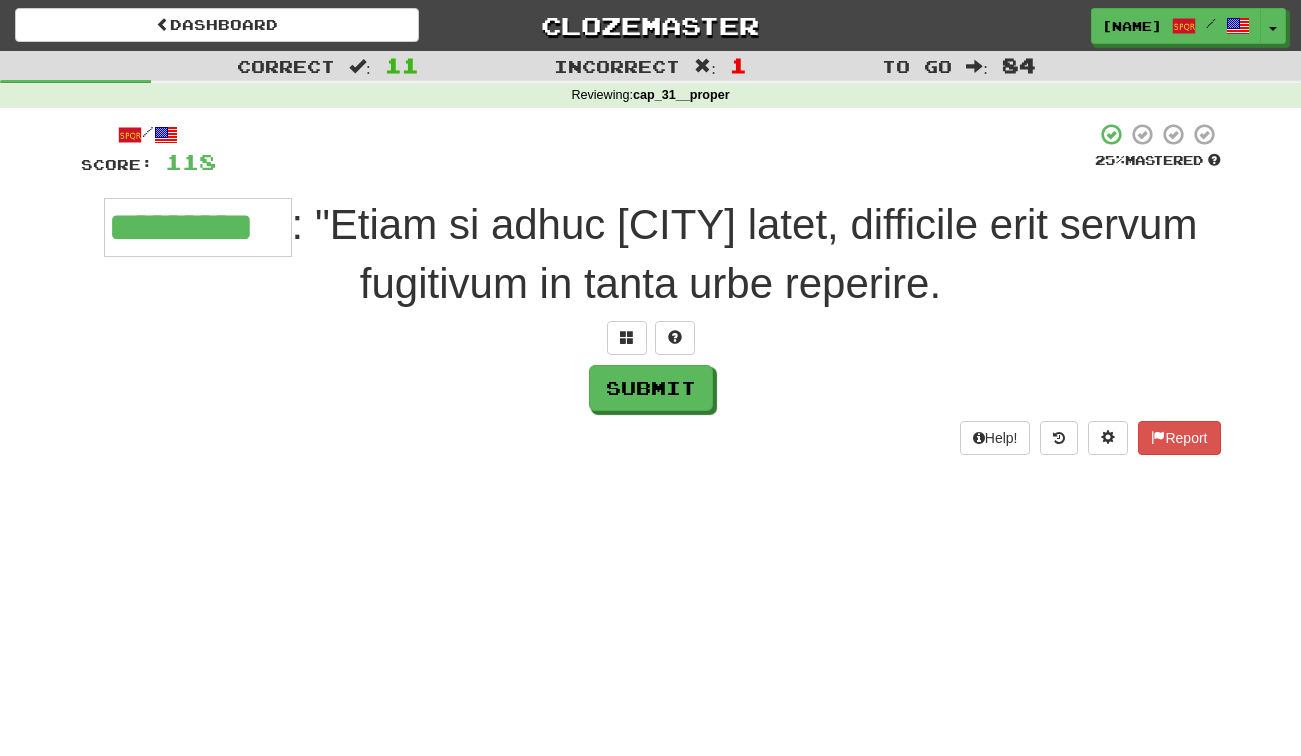 type on "*********" 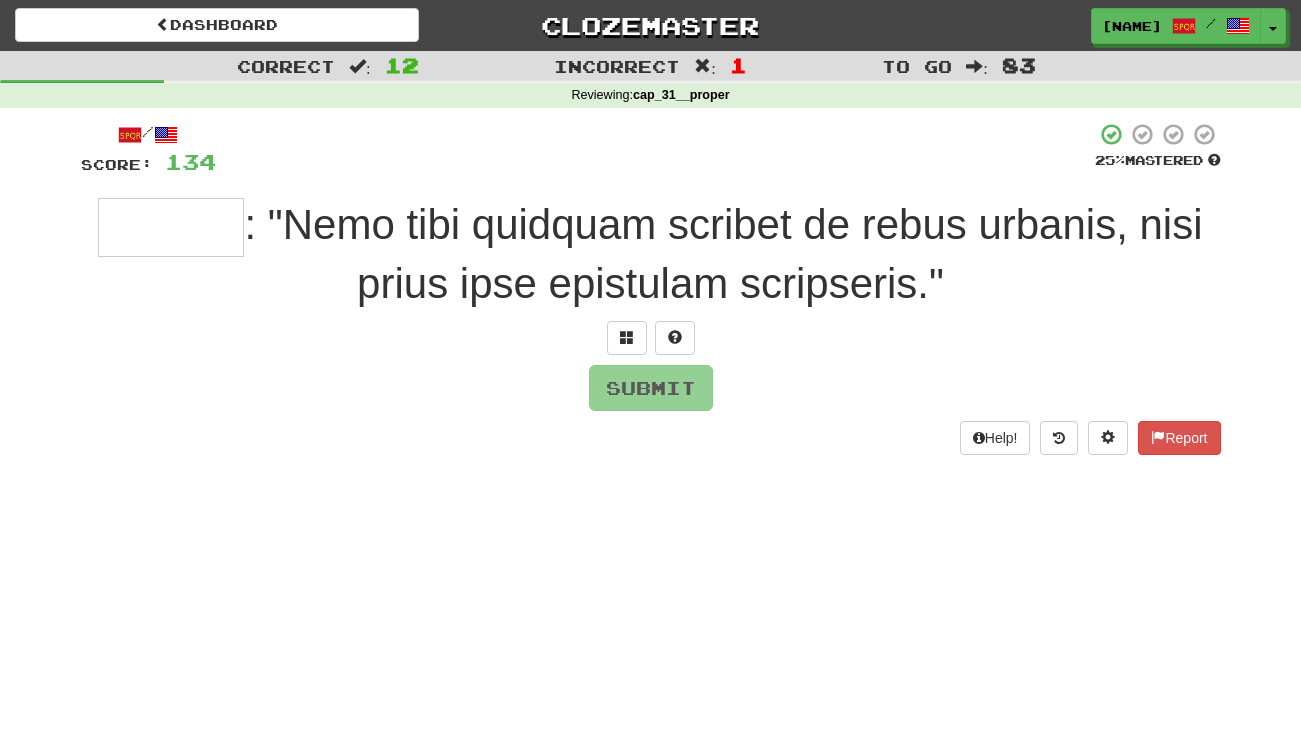 type on "*" 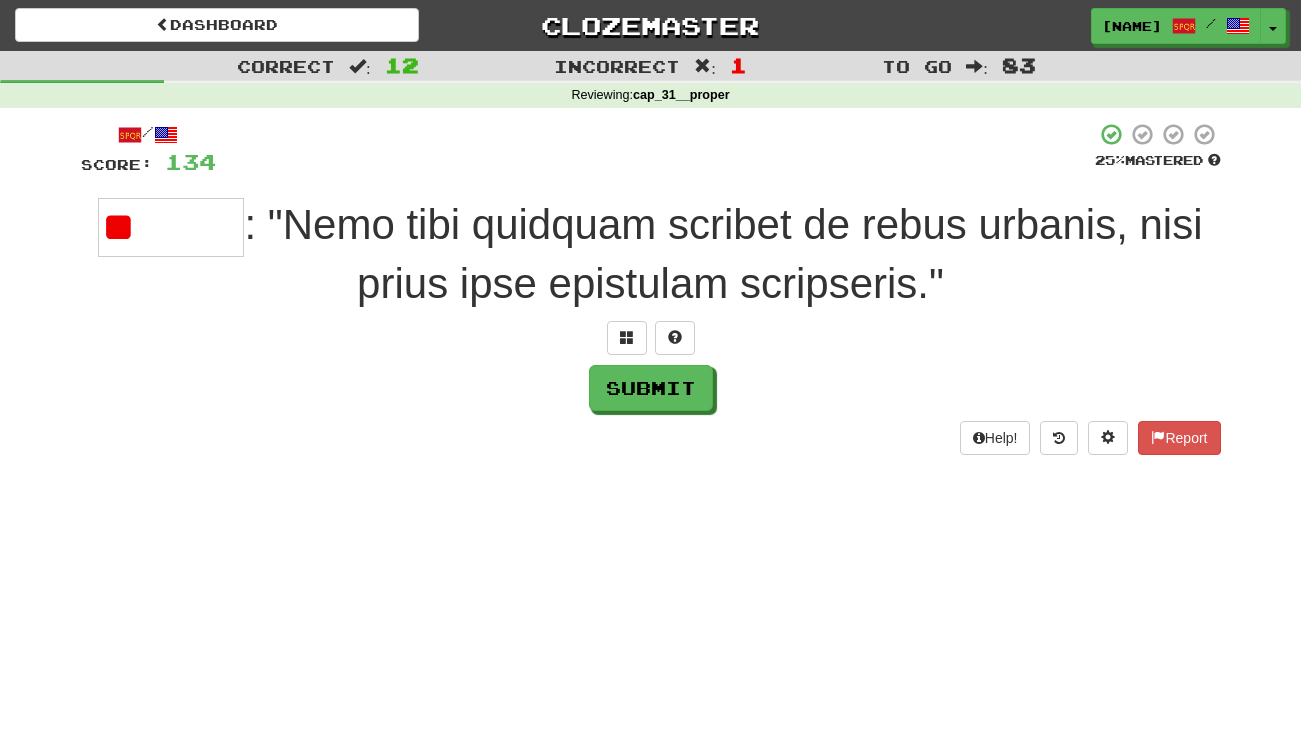type on "*" 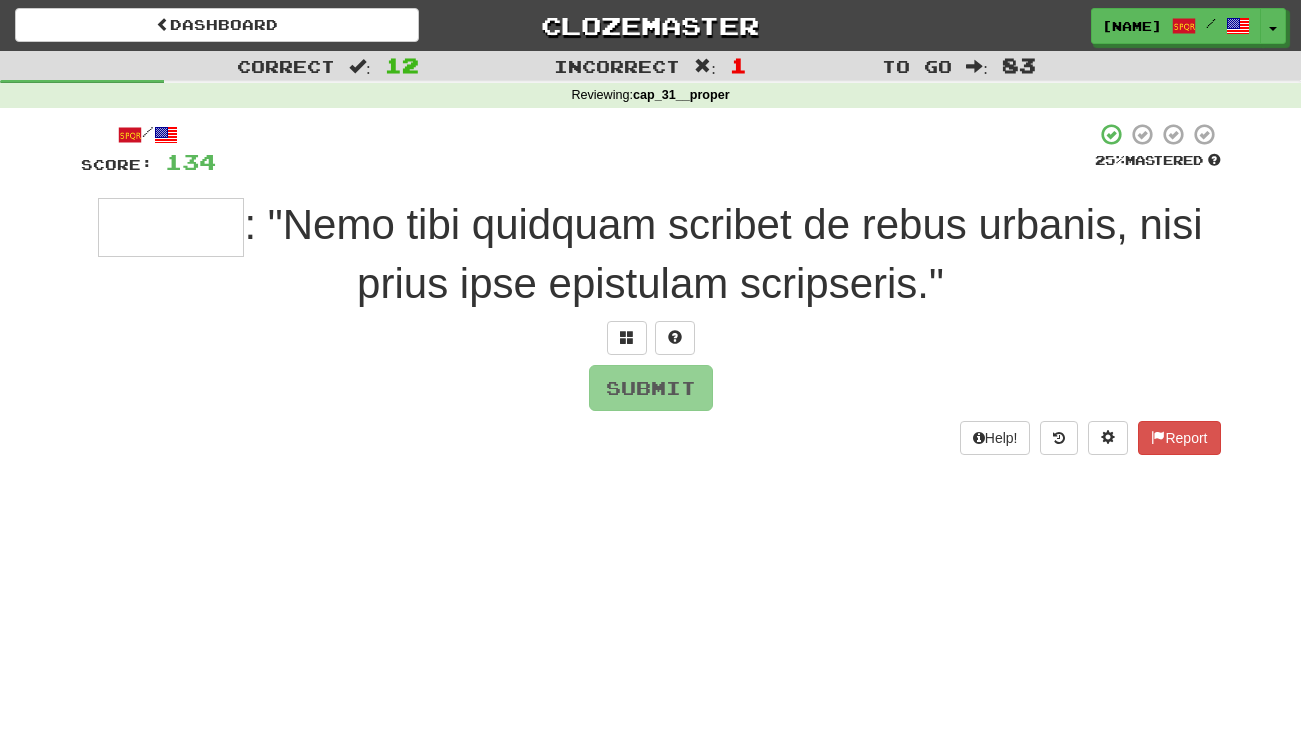type on "*" 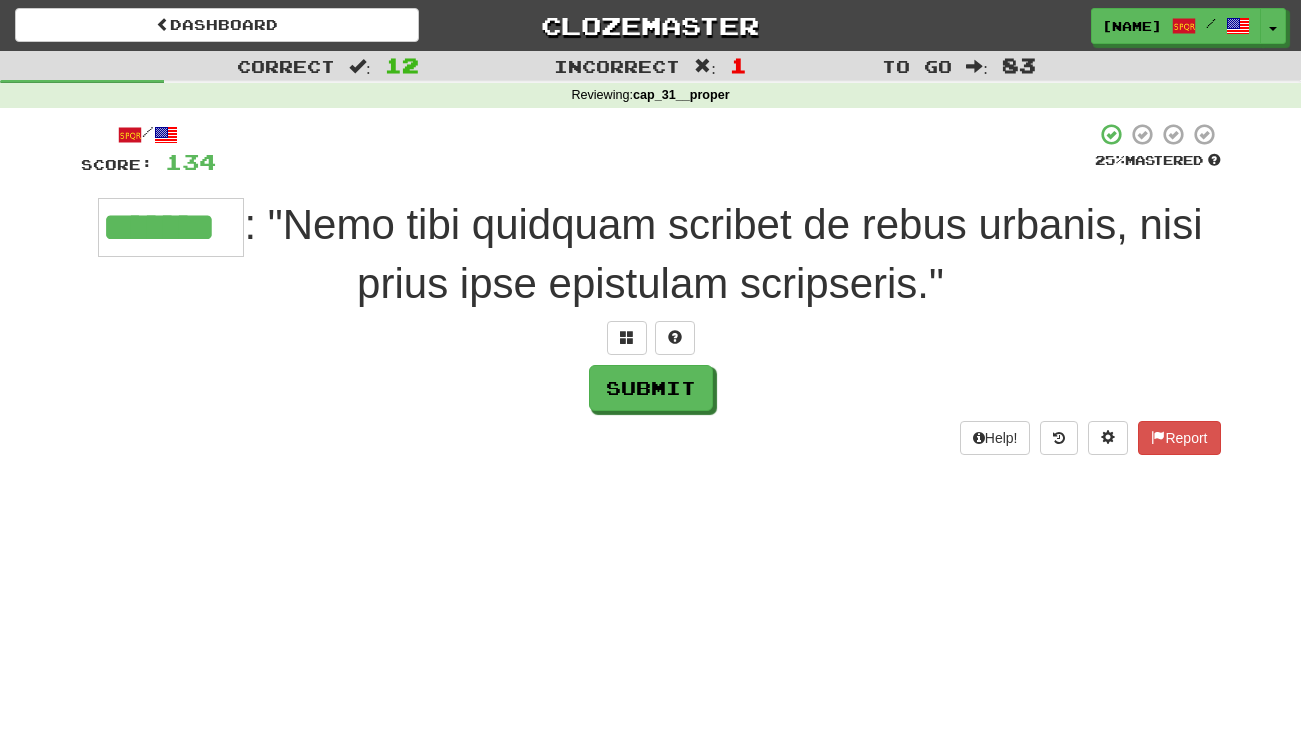 type on "*******" 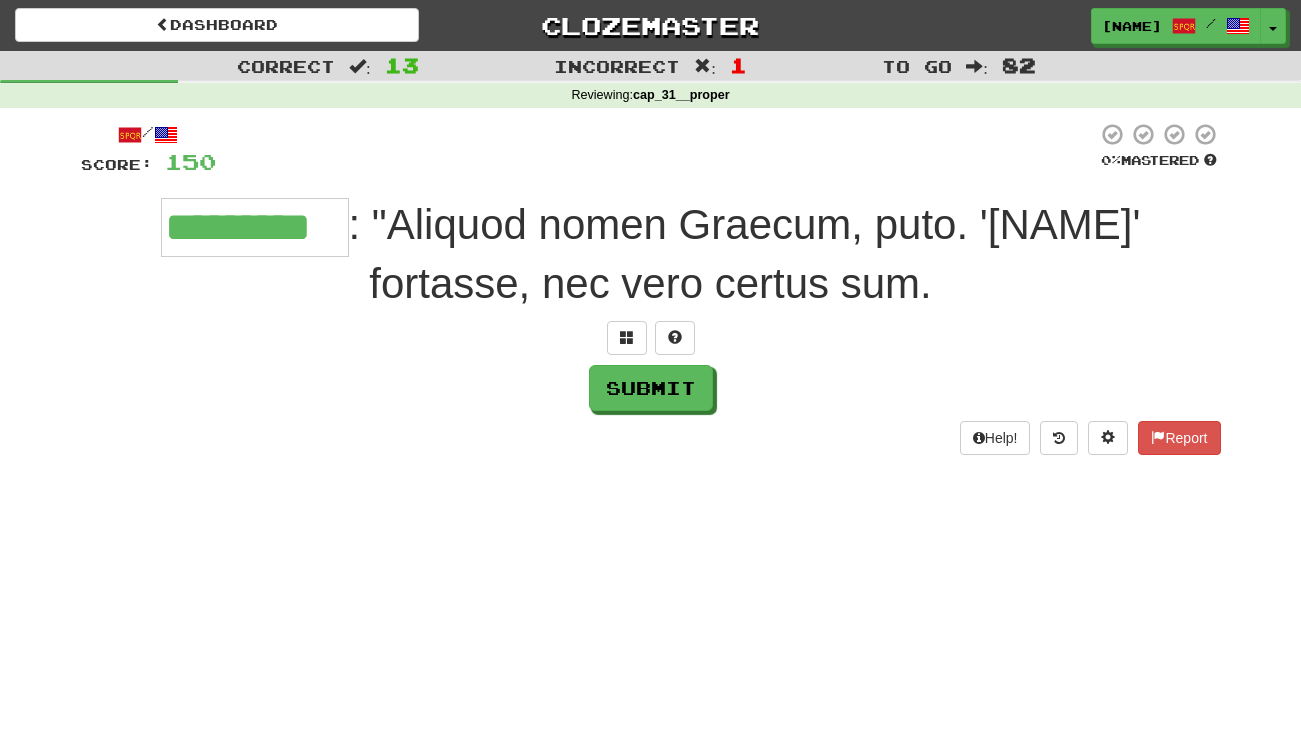 type on "*********" 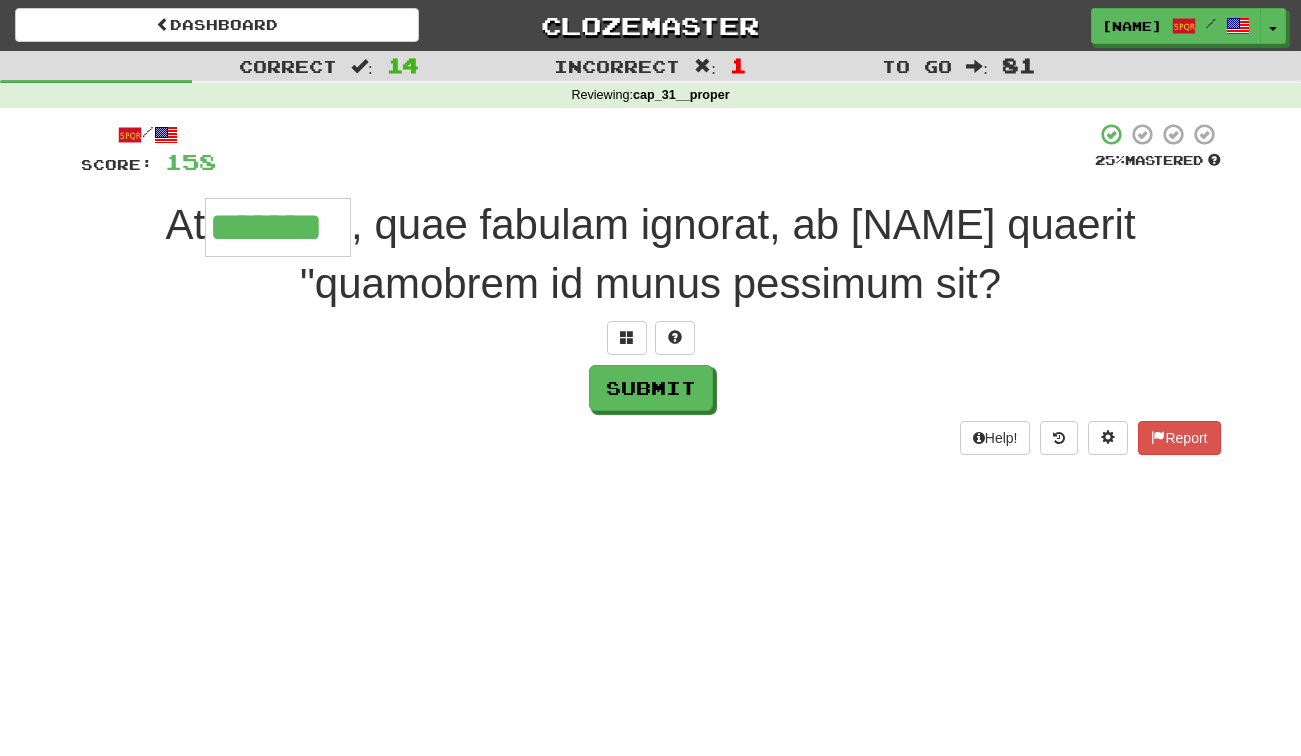 type on "*******" 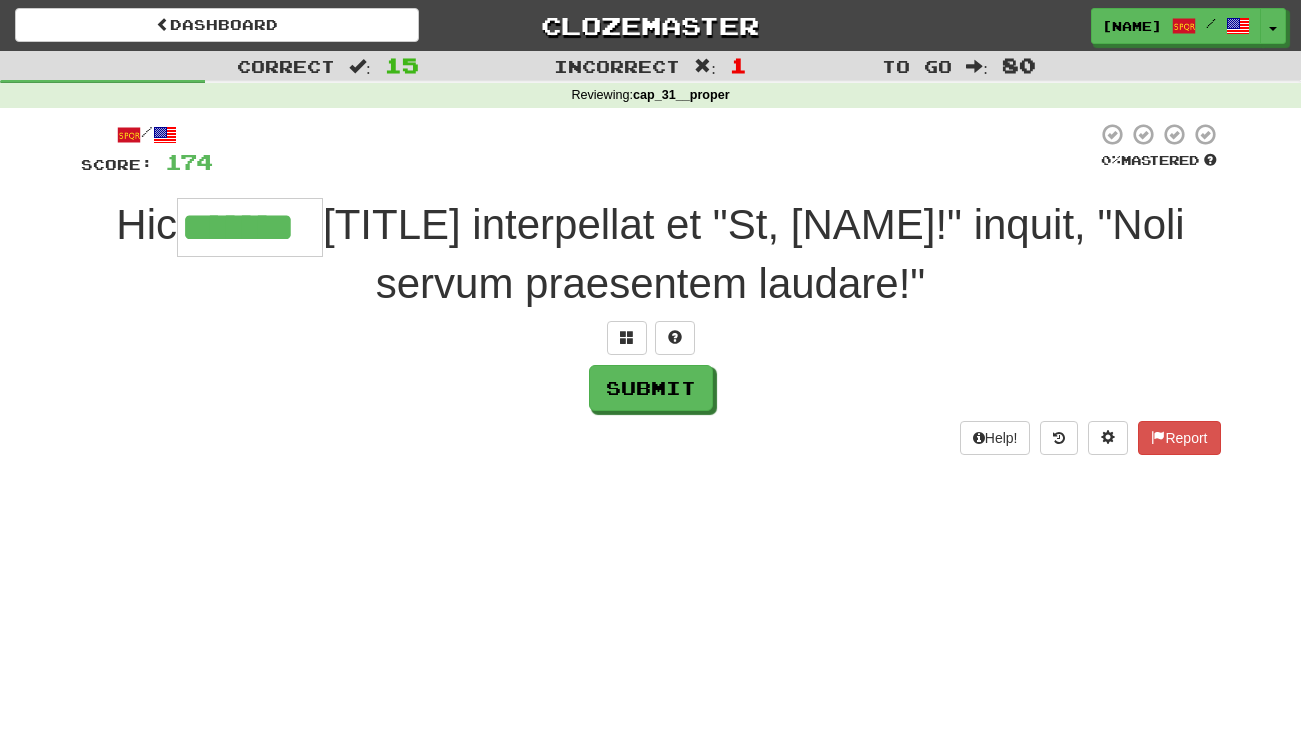type on "*******" 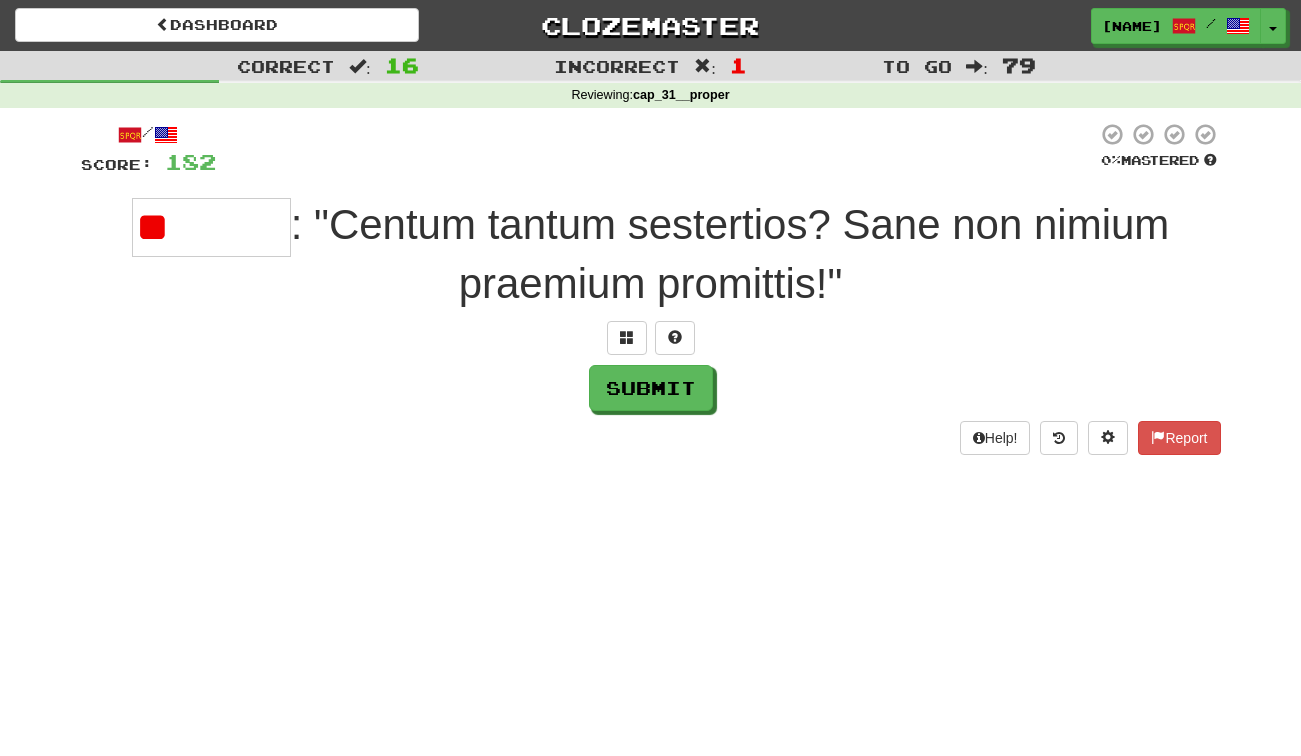 type on "*" 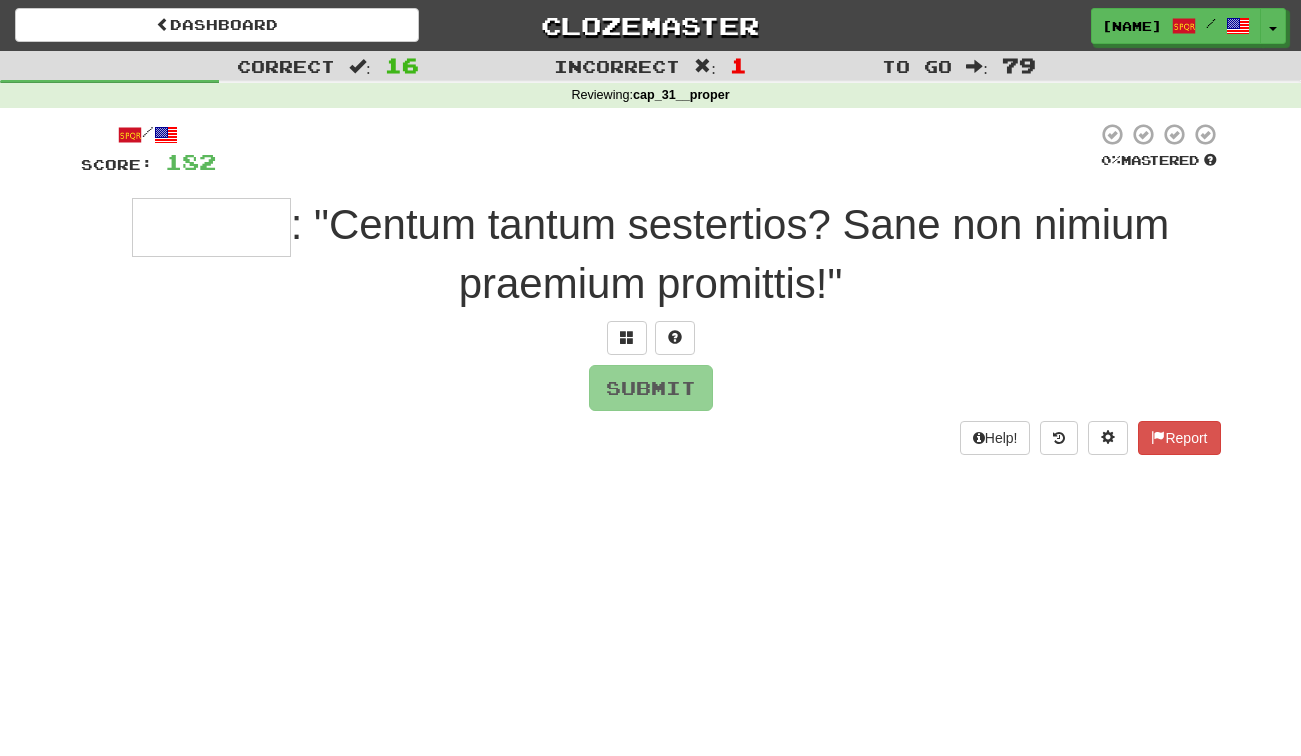 type on "*" 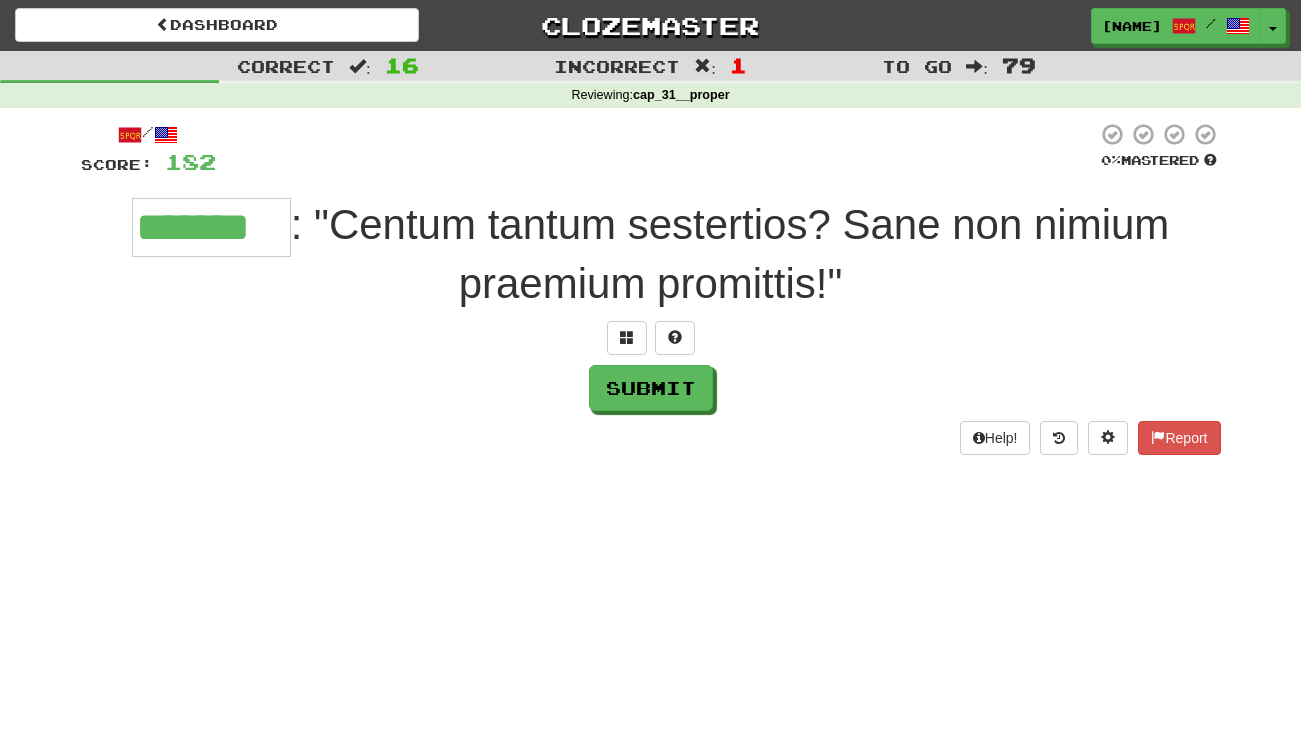 type on "*******" 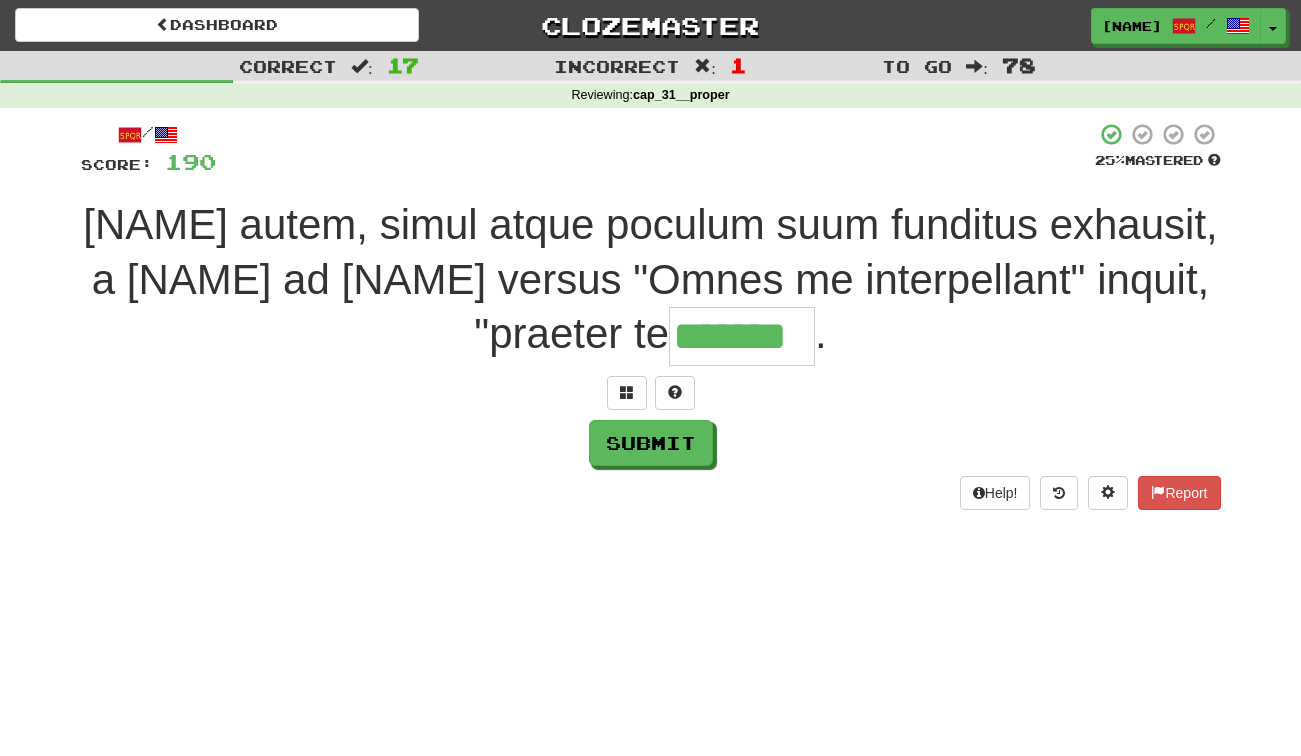 type on "*******" 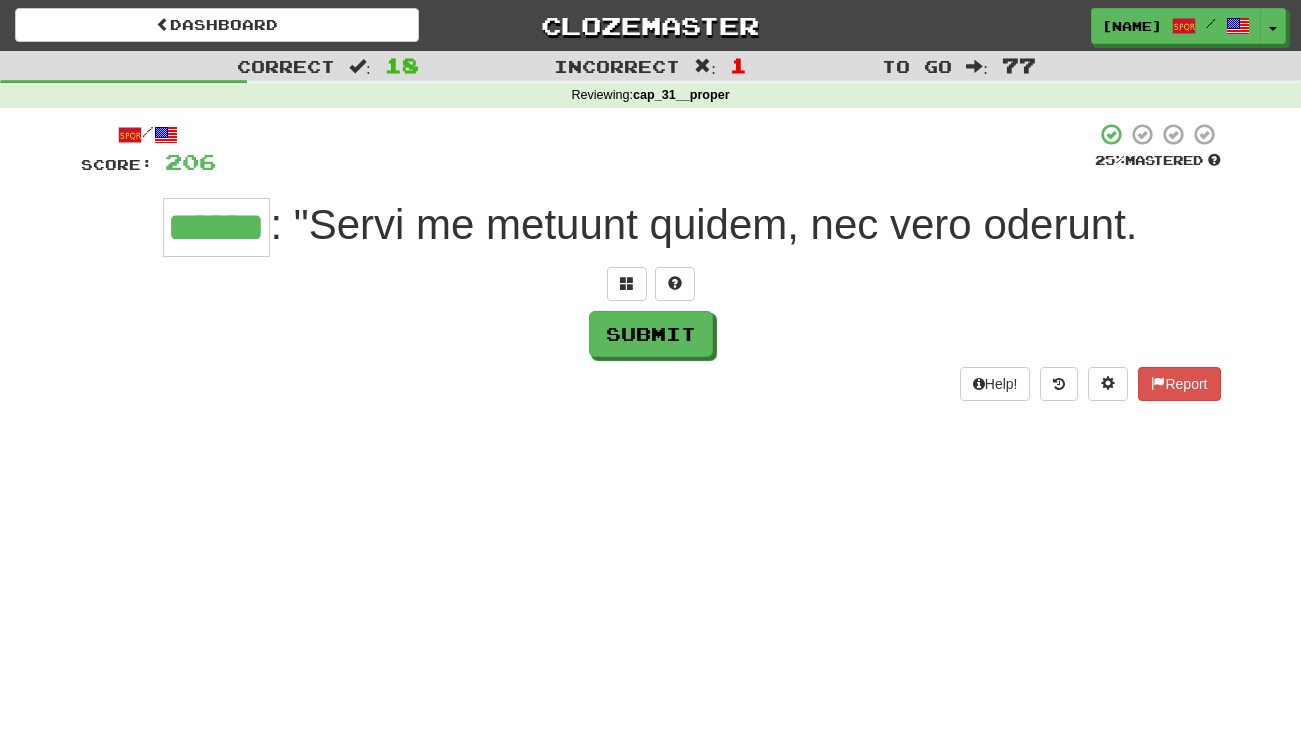 type on "******" 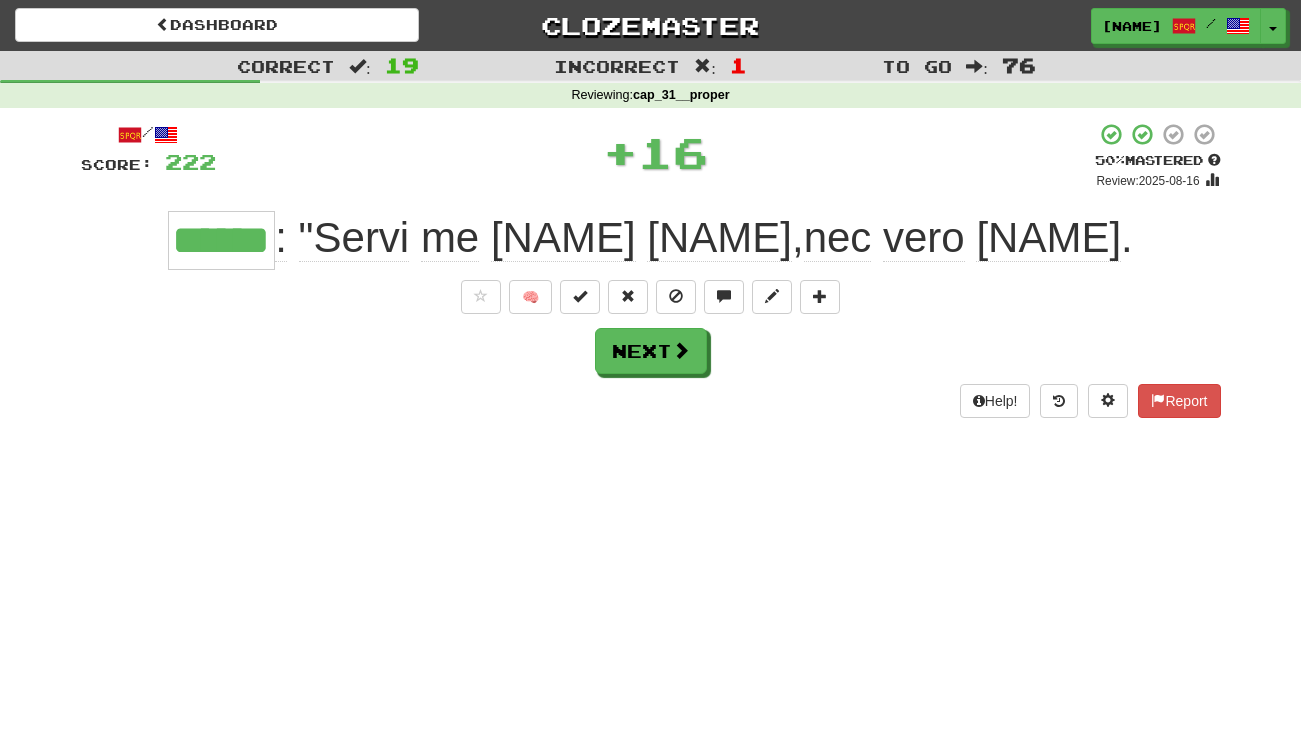 drag, startPoint x: 1131, startPoint y: 236, endPoint x: 313, endPoint y: 261, distance: 818.38196 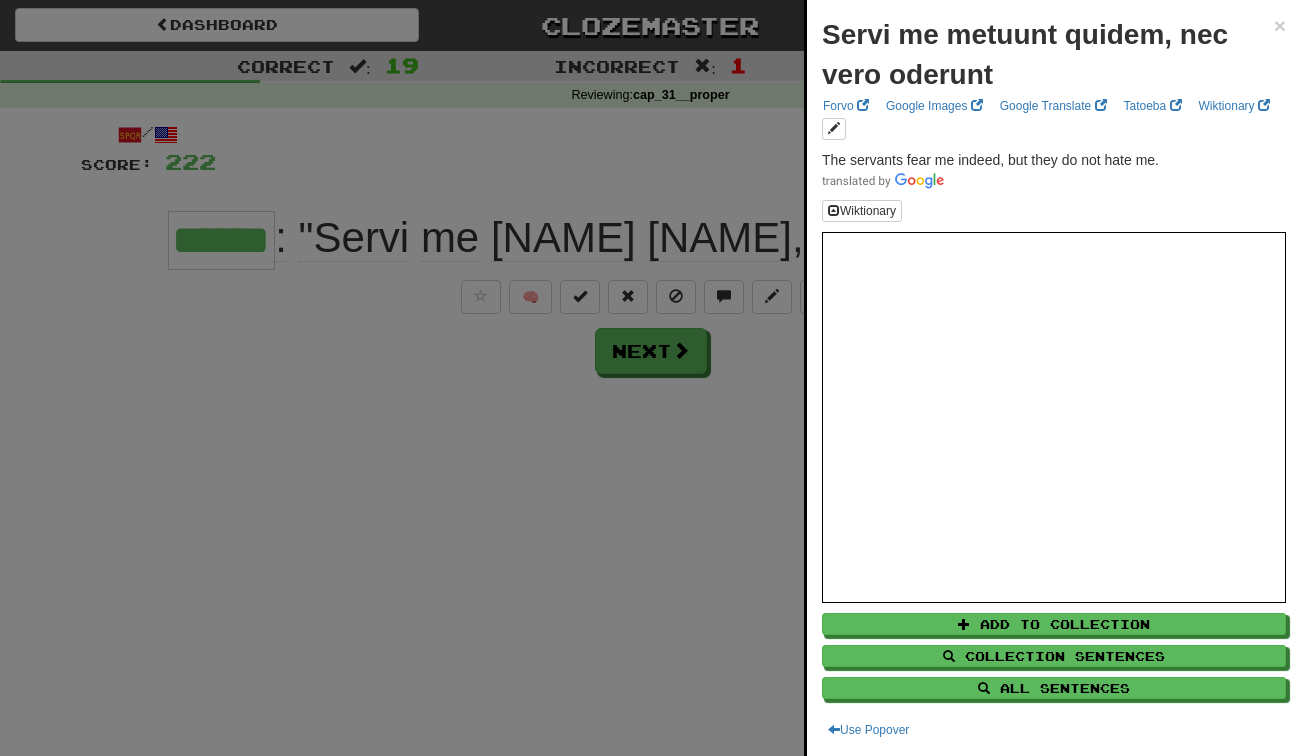 click at bounding box center [650, 378] 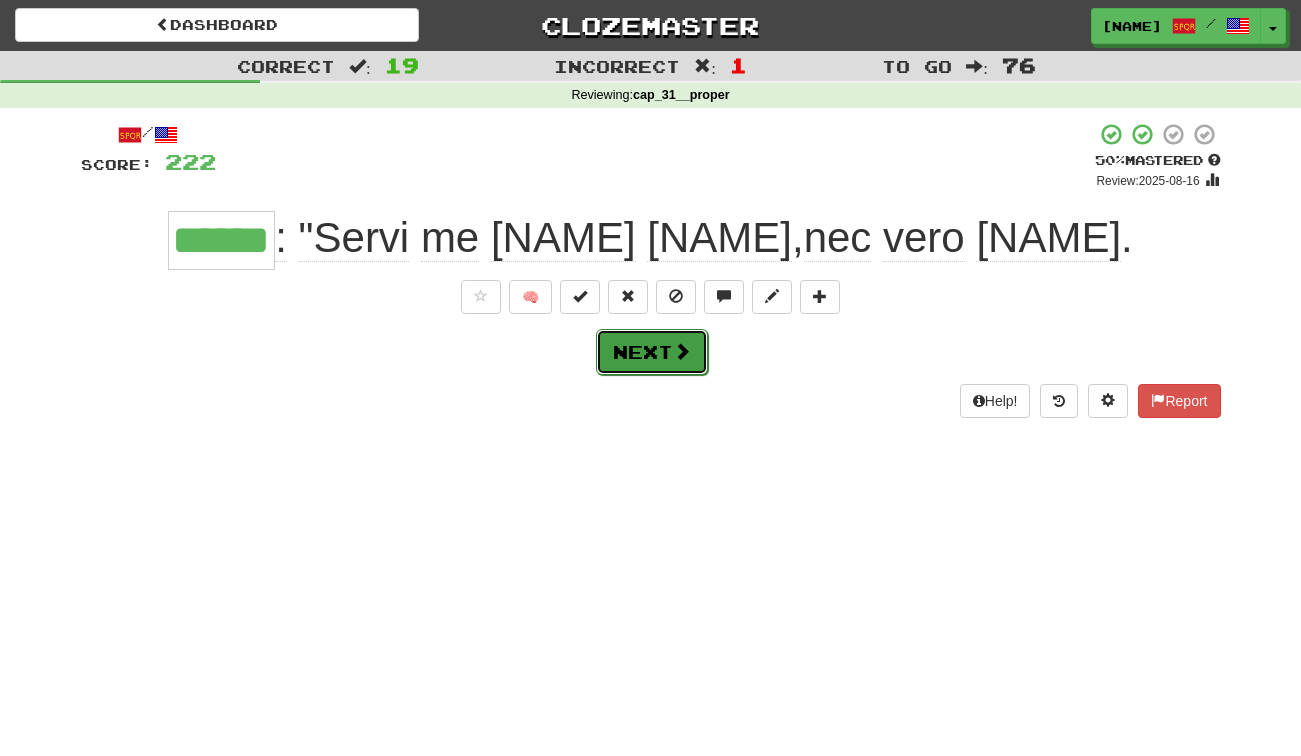 click on "Next" at bounding box center [652, 352] 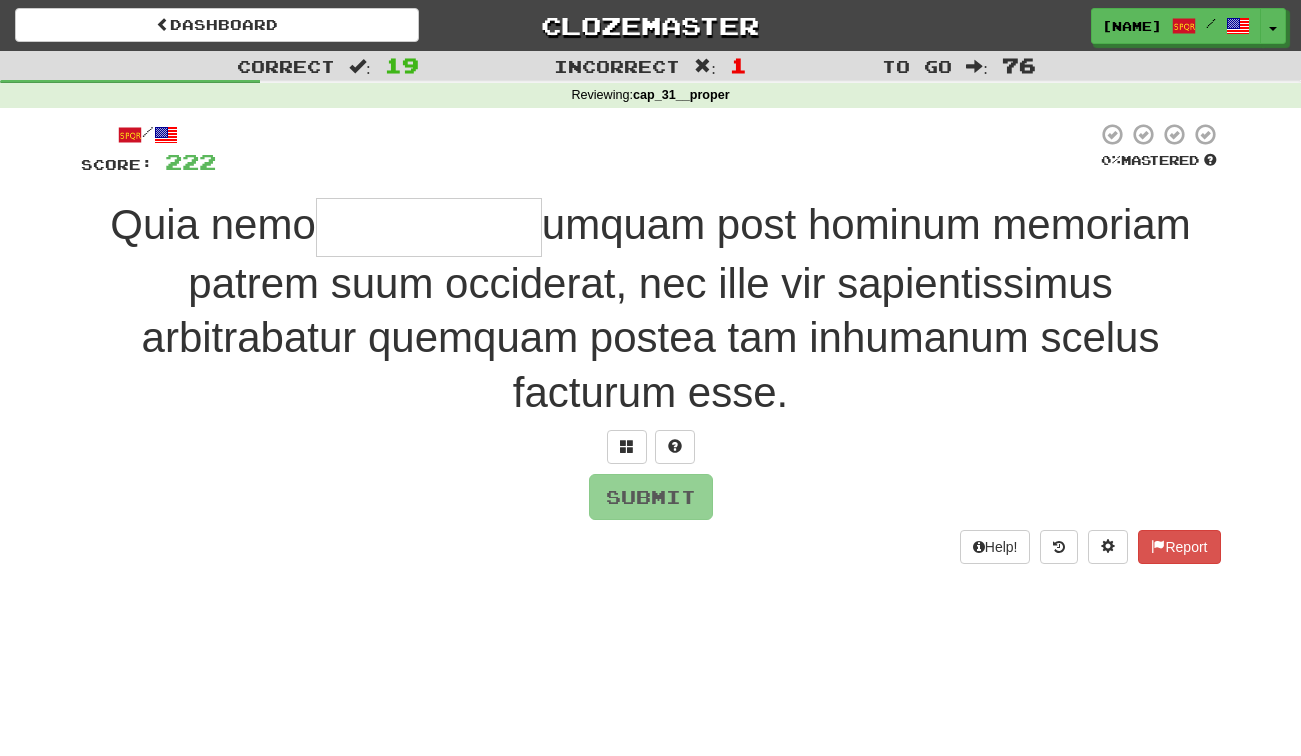 type on "*" 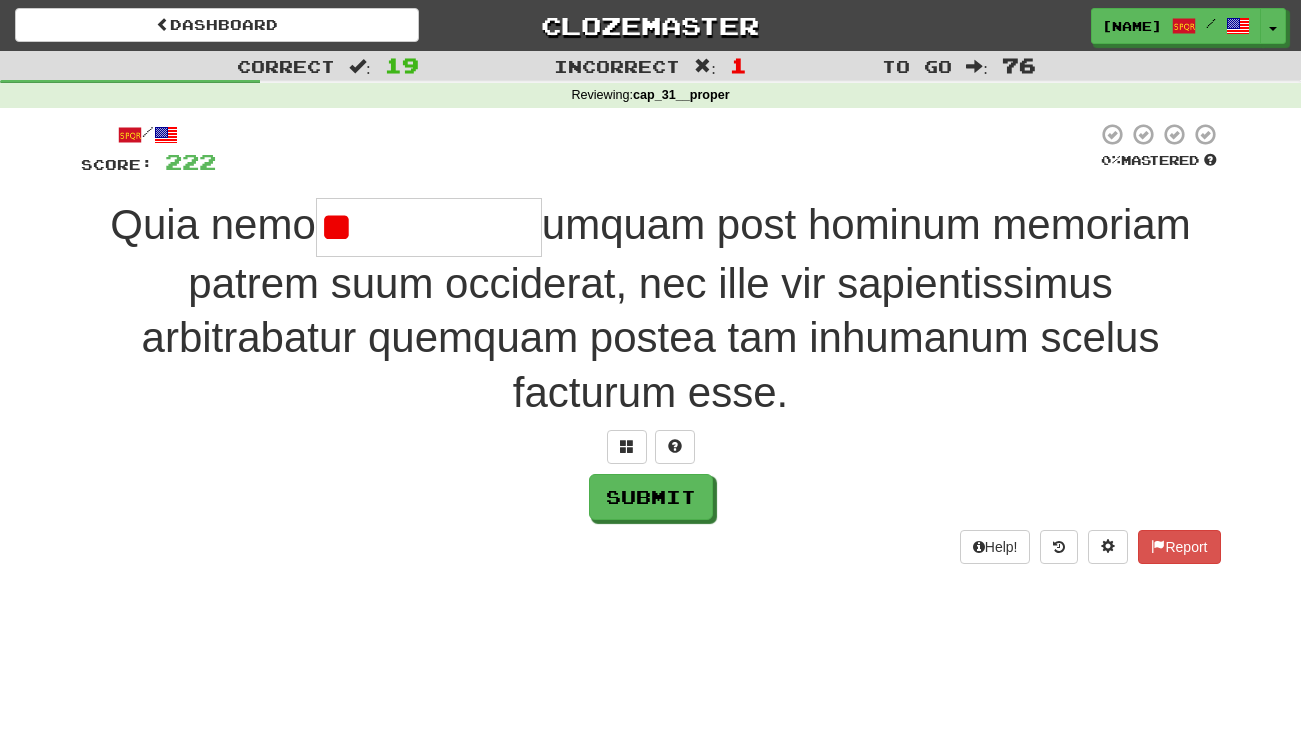 type on "*" 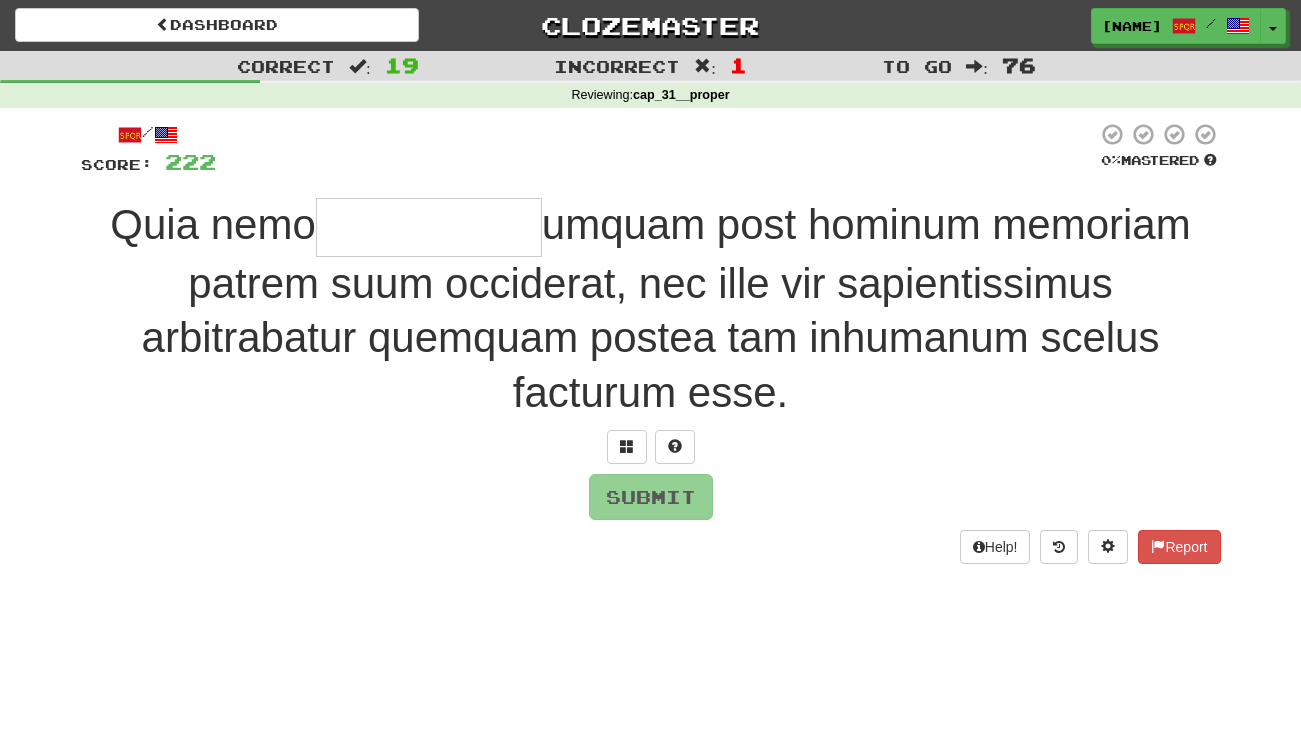 type on "*" 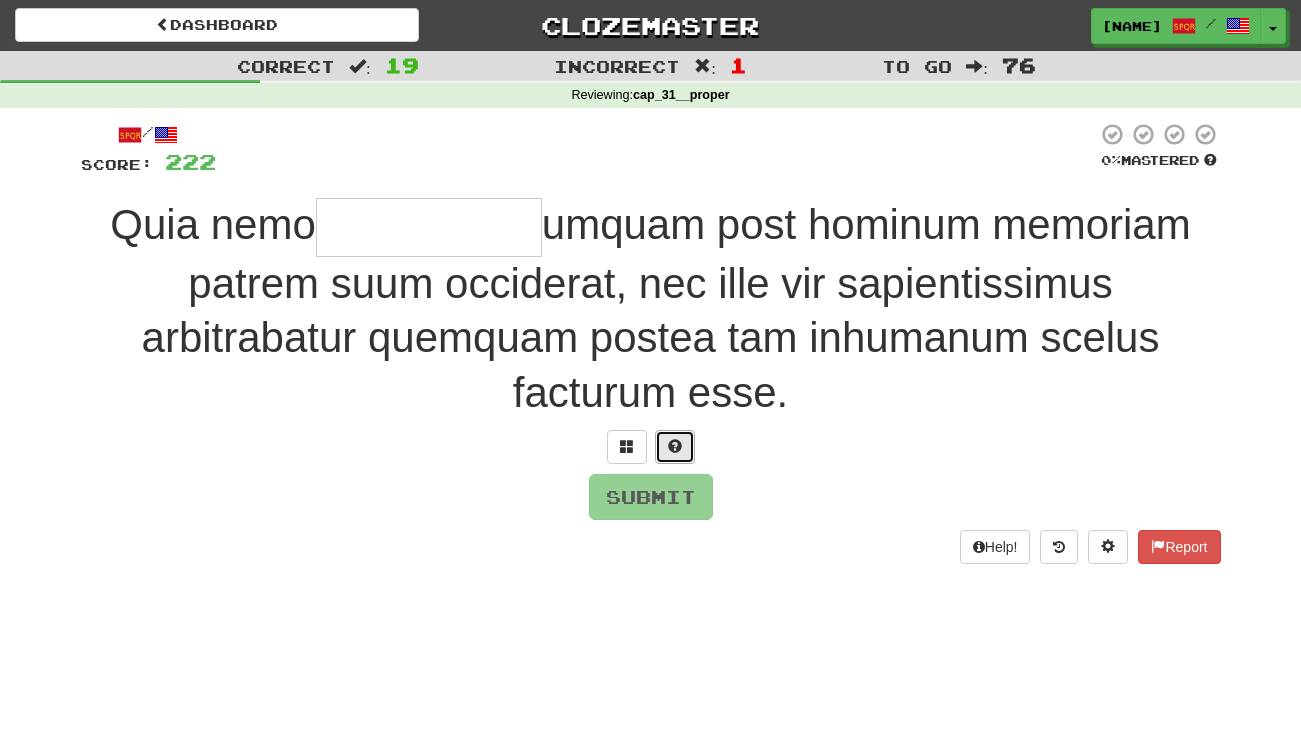 click at bounding box center (675, 447) 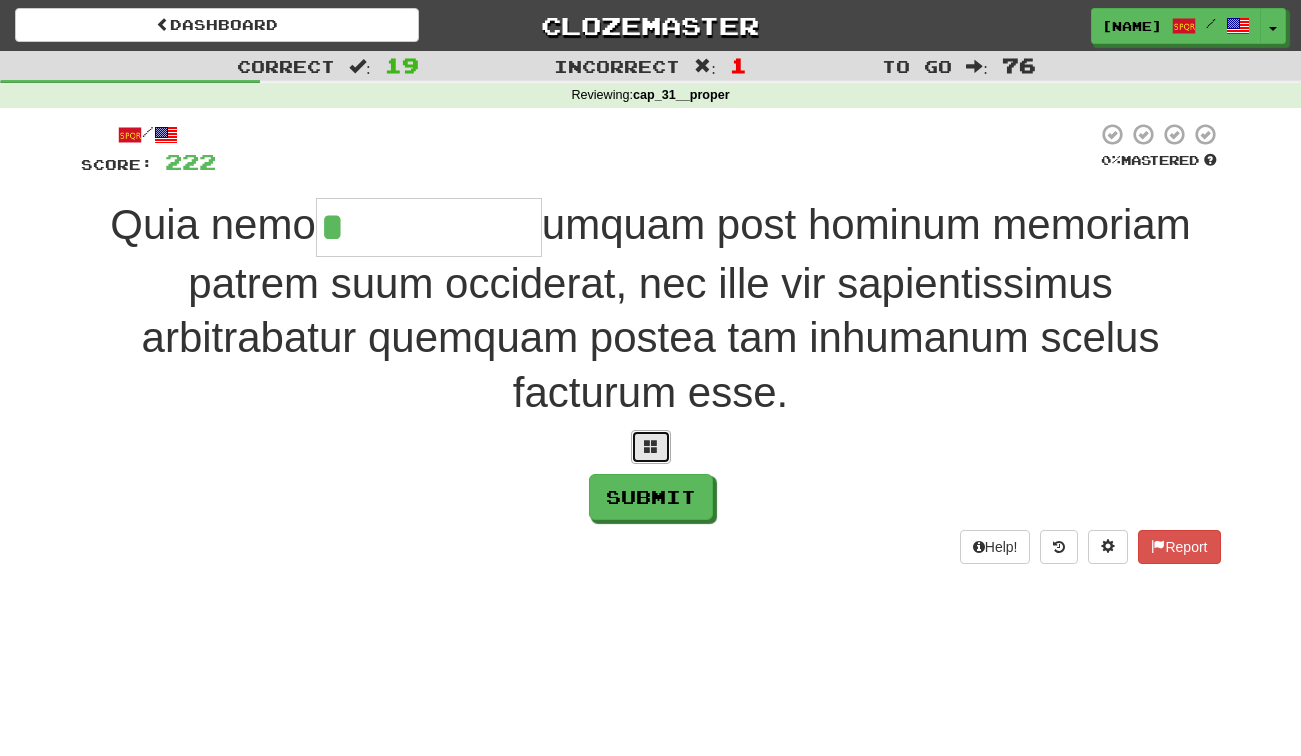 click at bounding box center (651, 446) 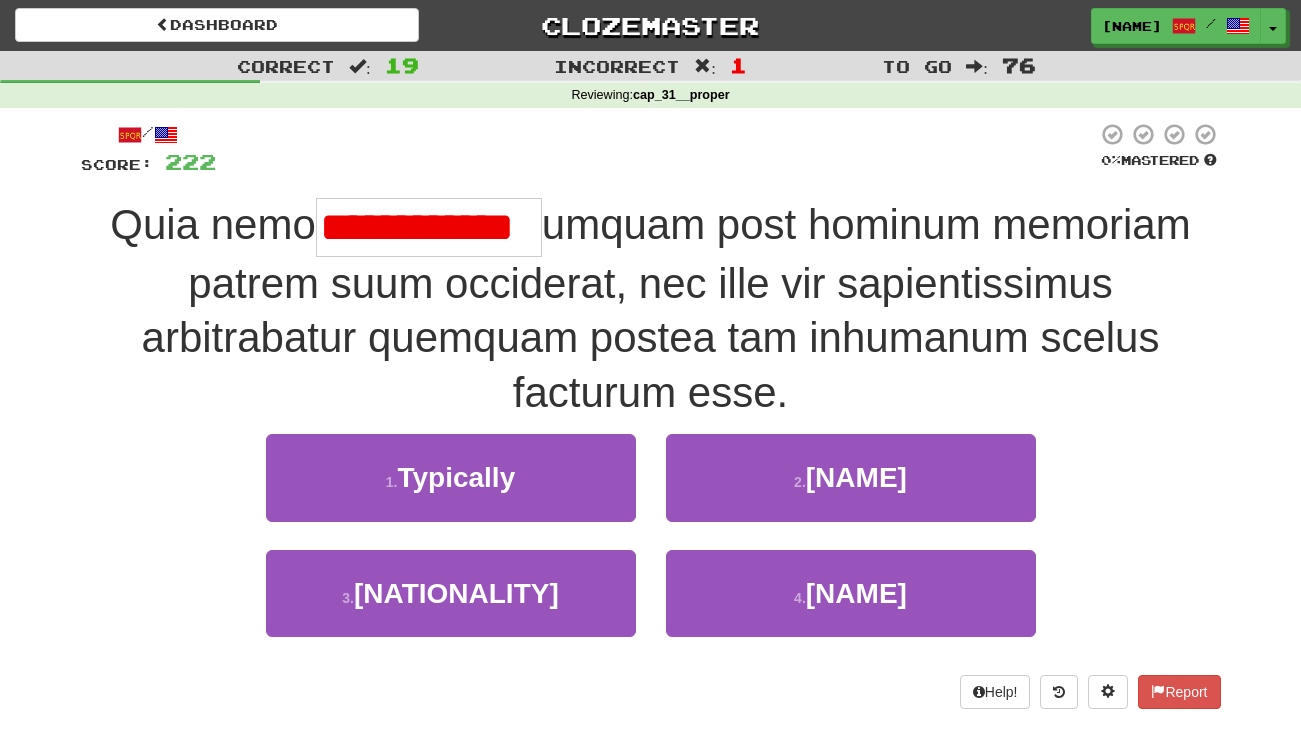 scroll, scrollTop: 0, scrollLeft: 20, axis: horizontal 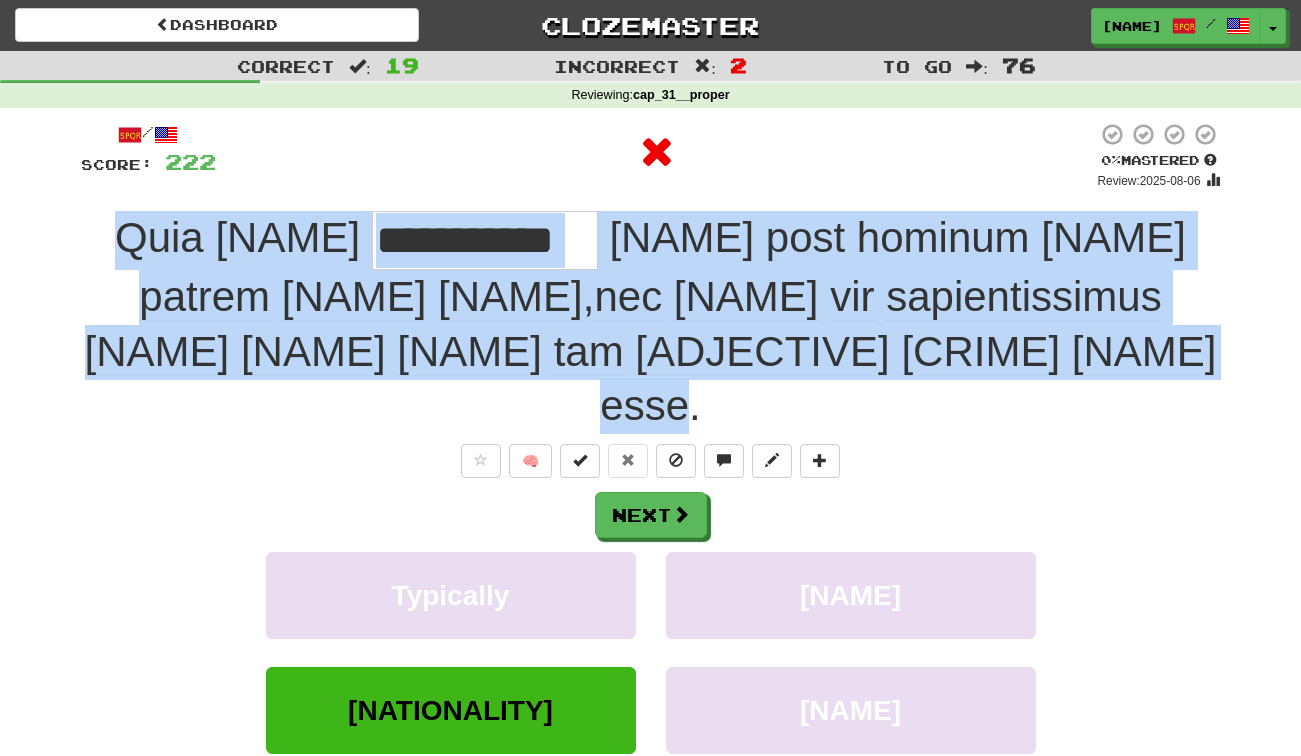 drag, startPoint x: 773, startPoint y: 394, endPoint x: 99, endPoint y: 245, distance: 690.27313 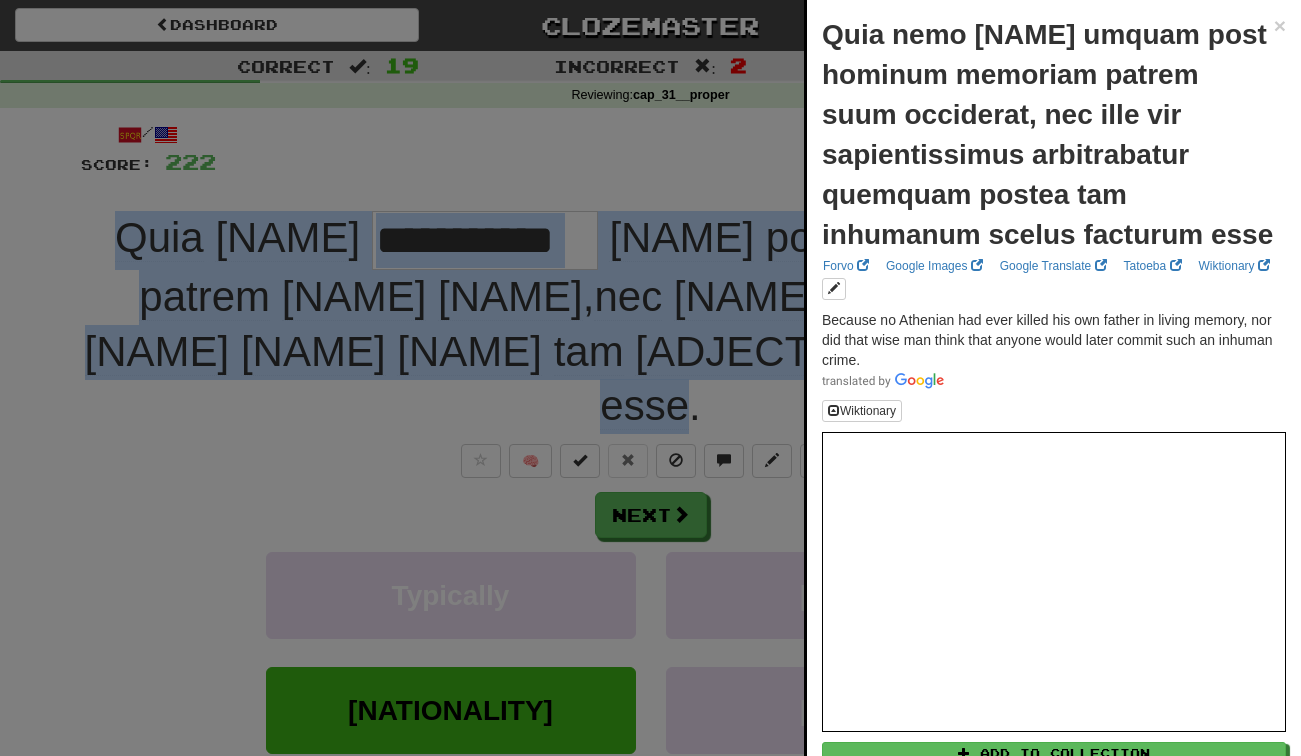 click at bounding box center [650, 378] 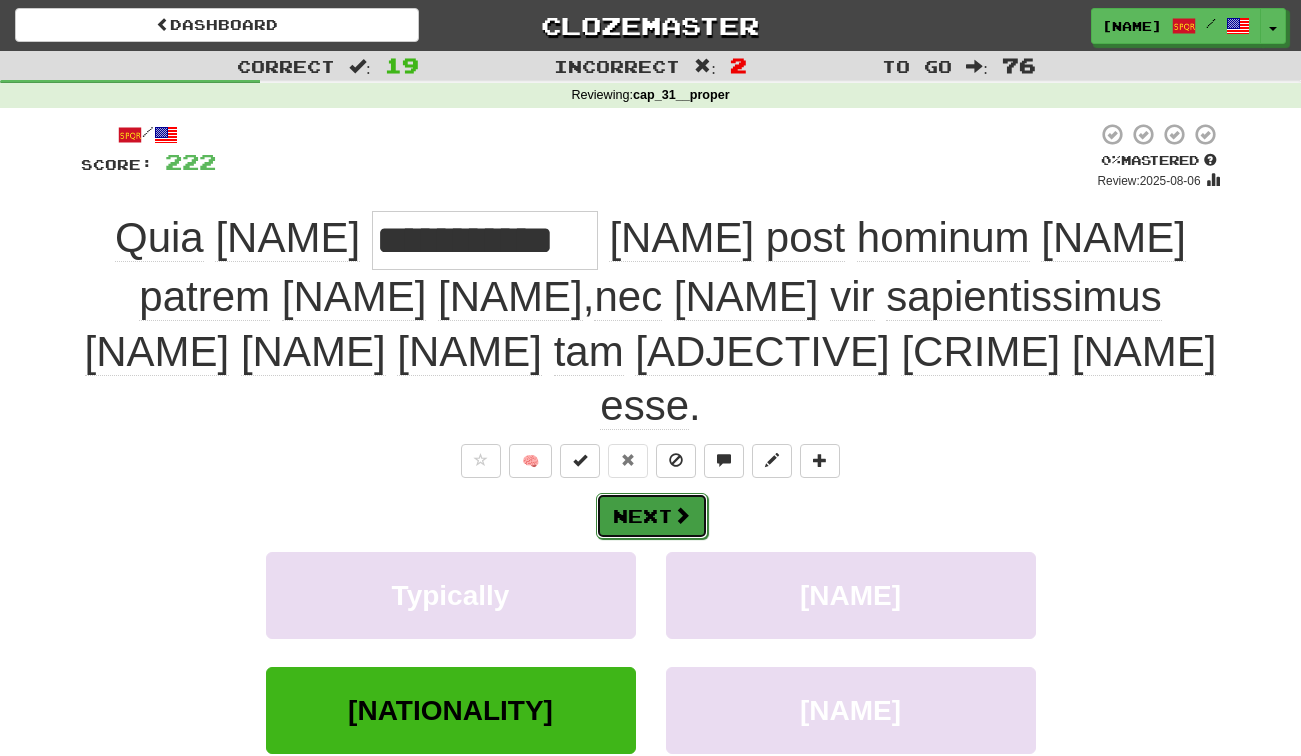click on "Next" at bounding box center [652, 516] 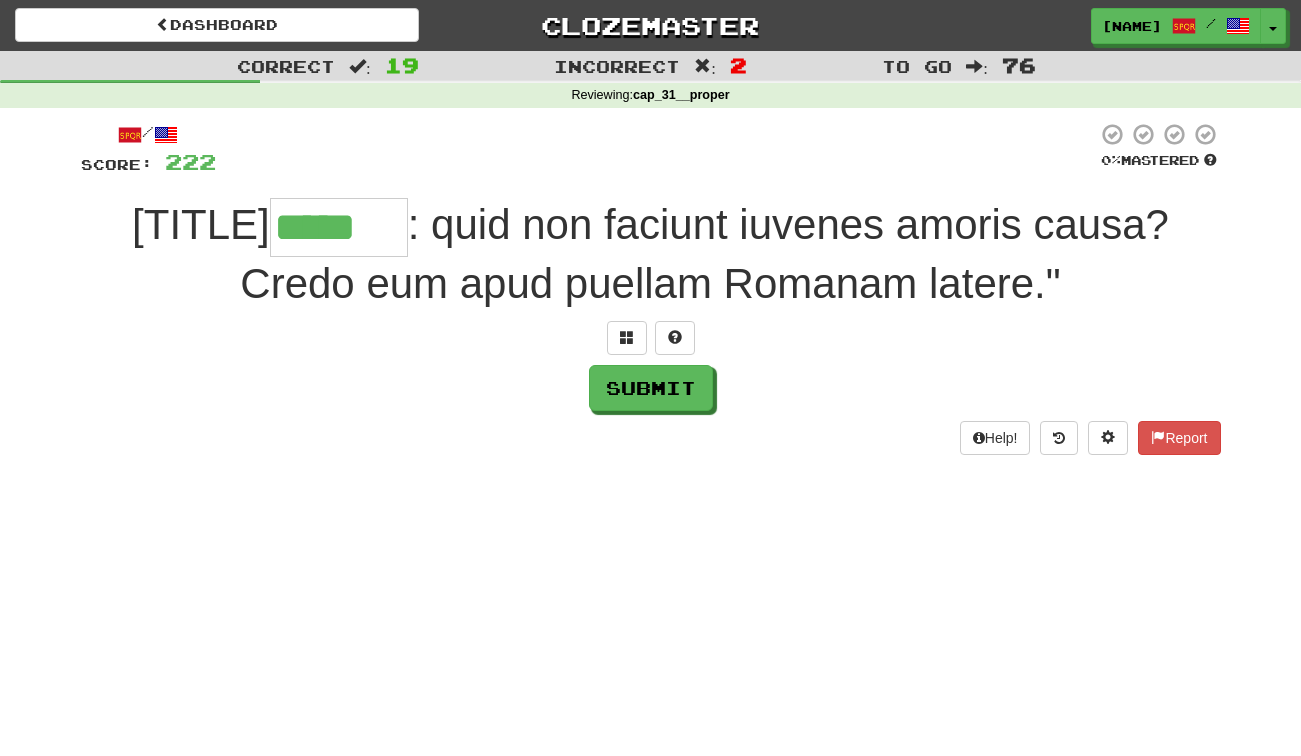 type on "*****" 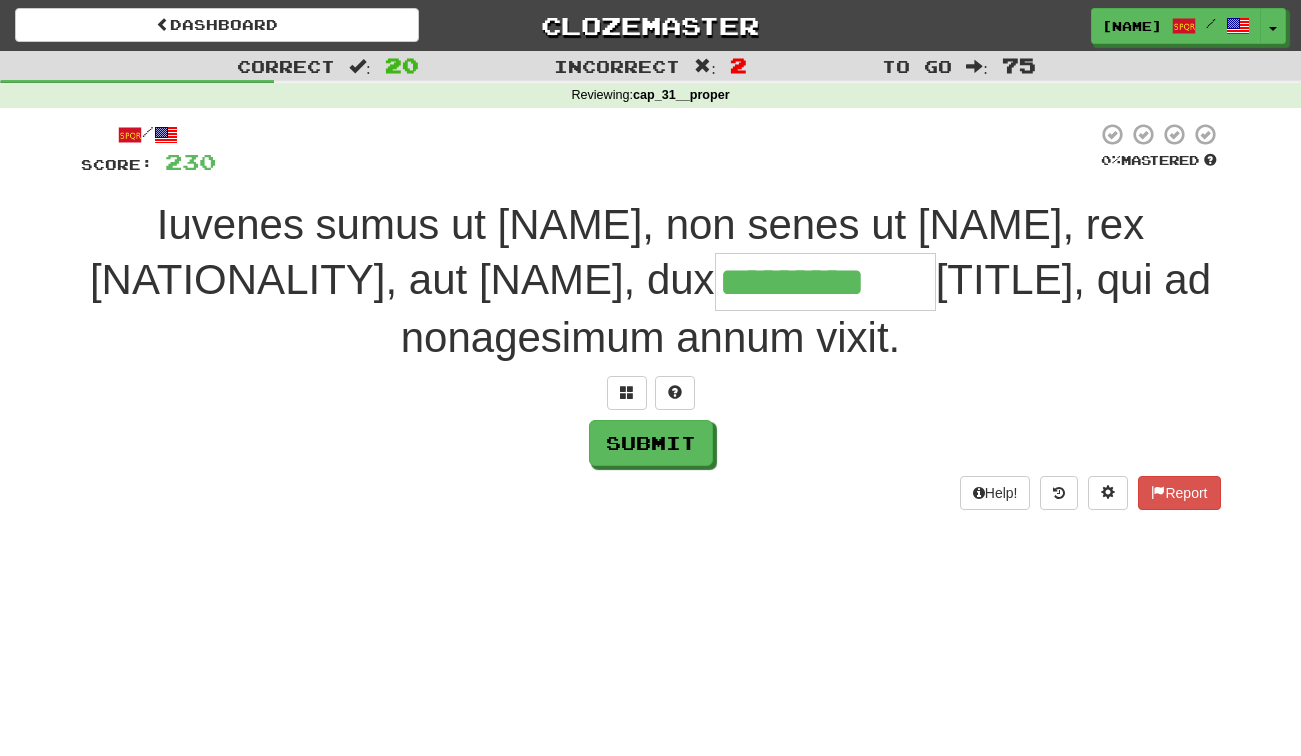 type on "*********" 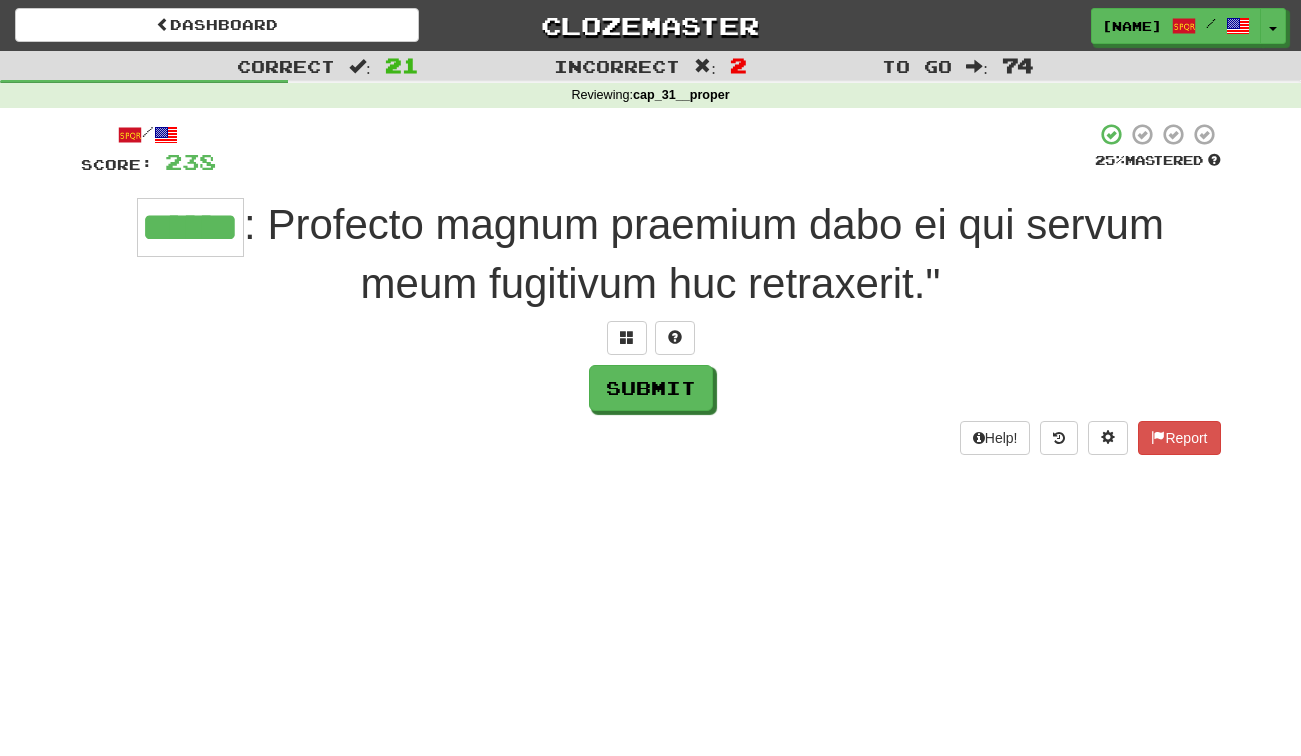 type on "******" 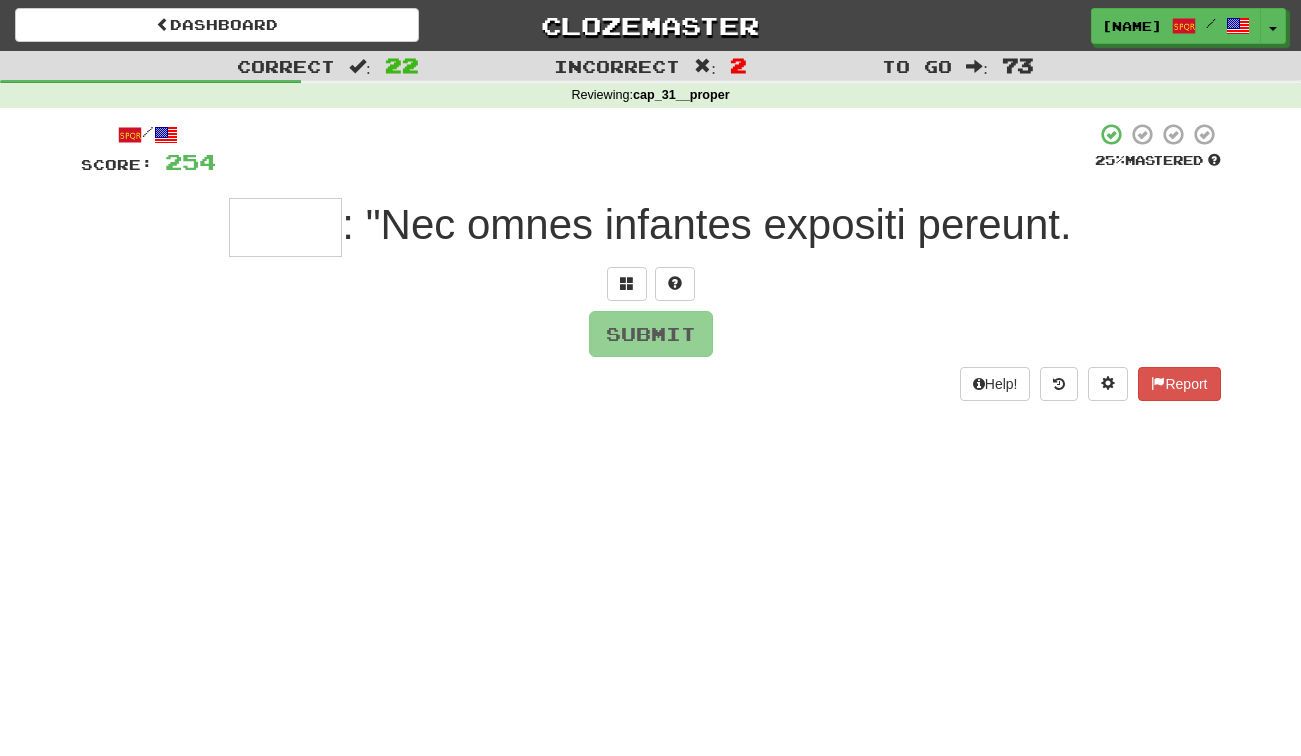 type on "*" 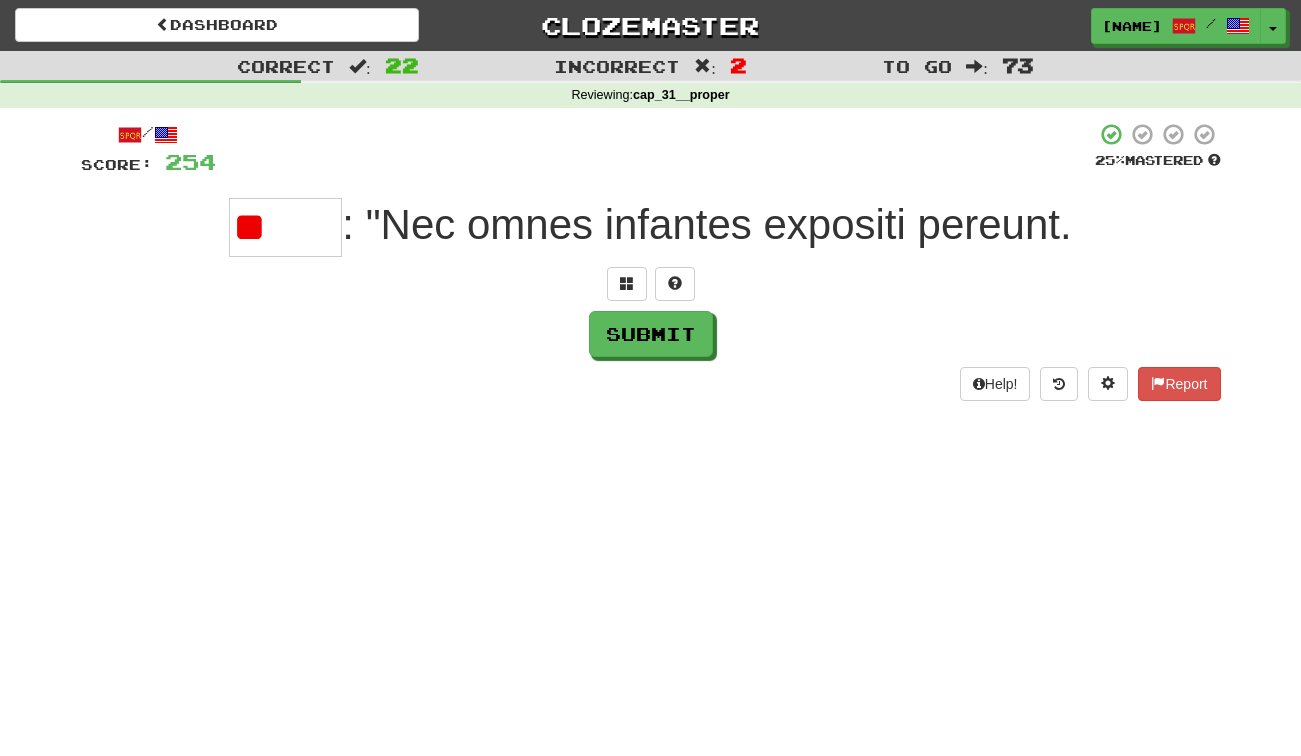 type on "*" 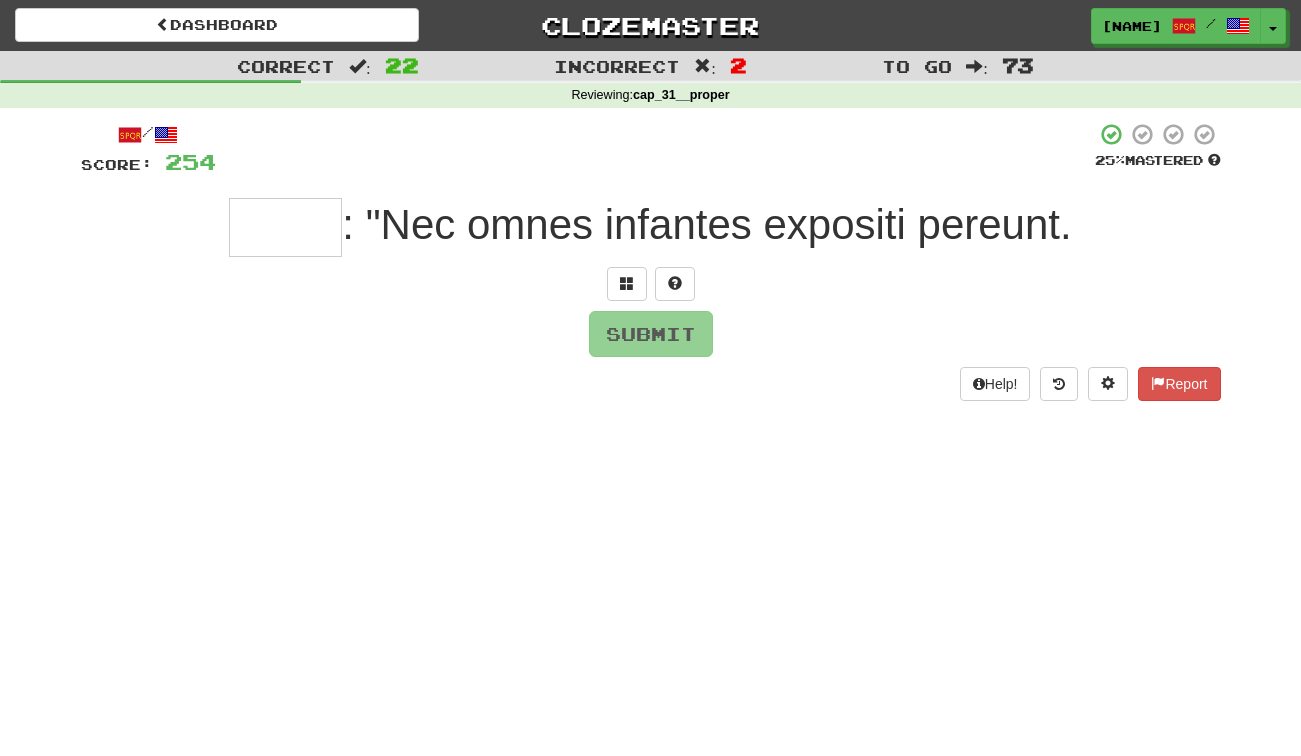 type on "*" 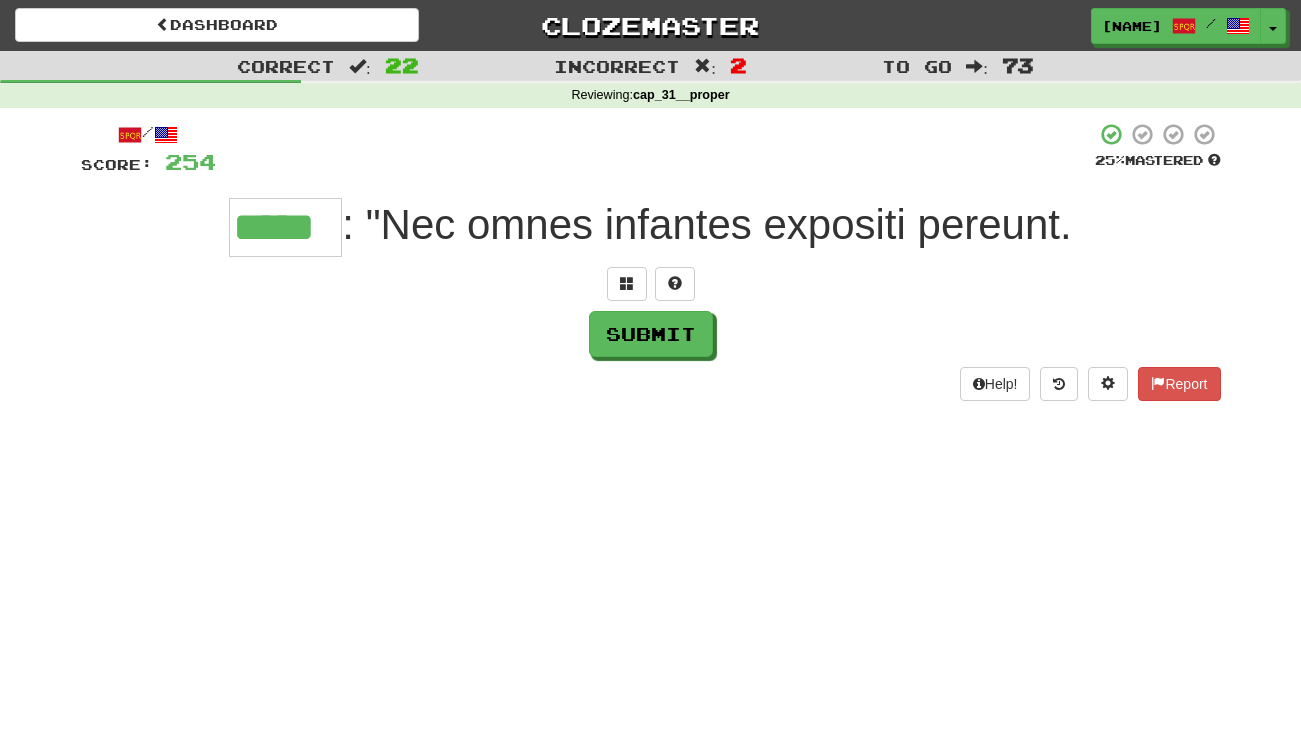 type on "*****" 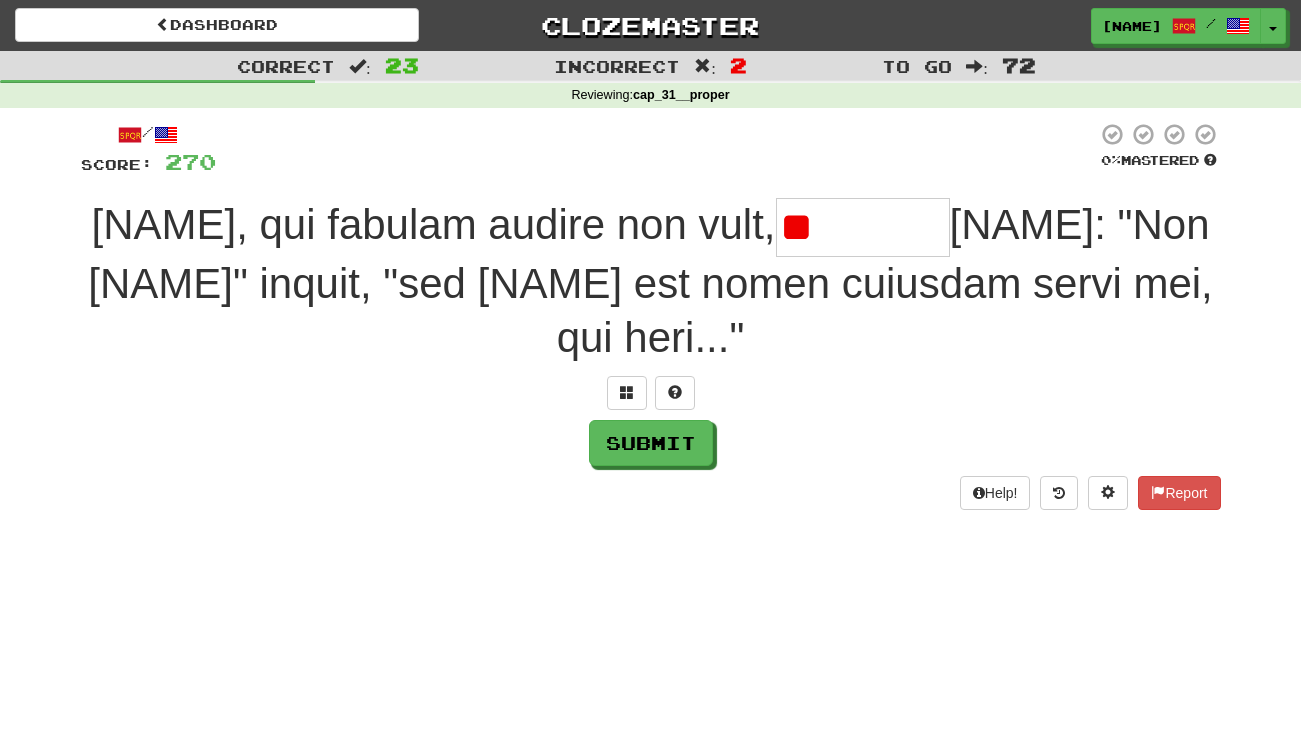 type on "*" 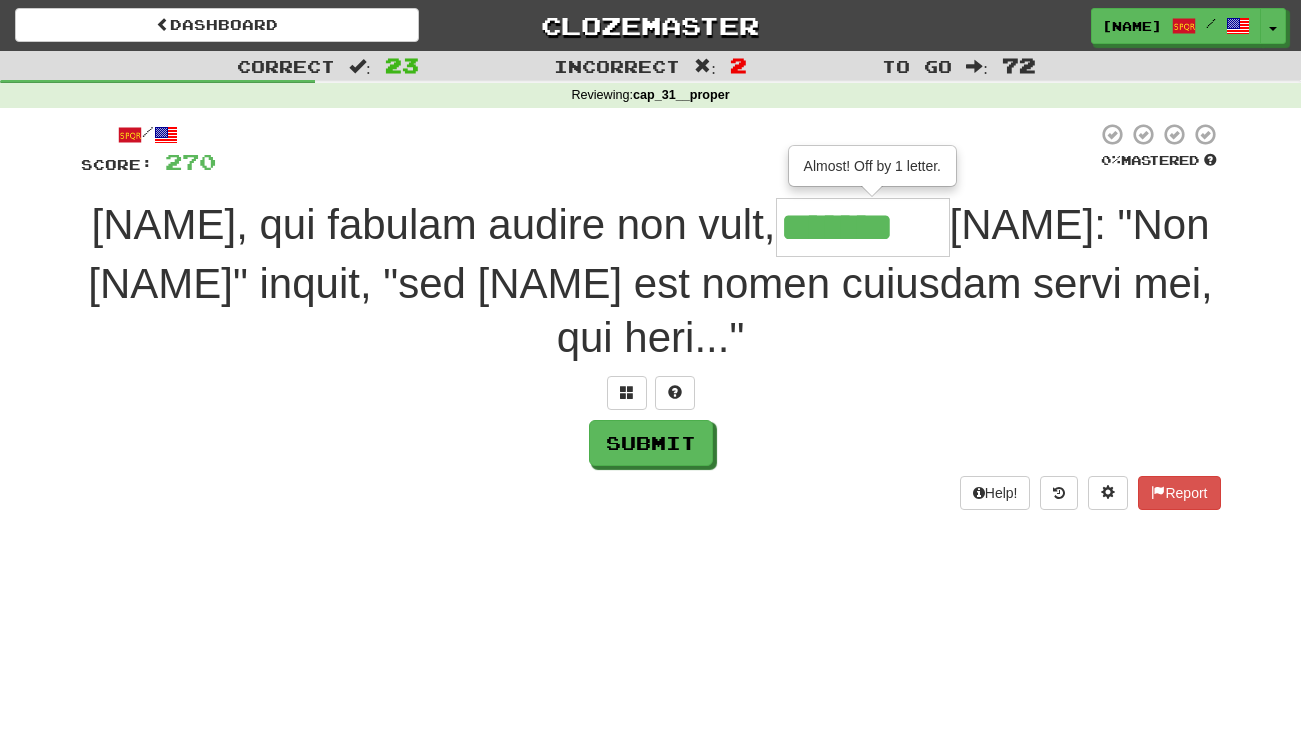 type on "*******" 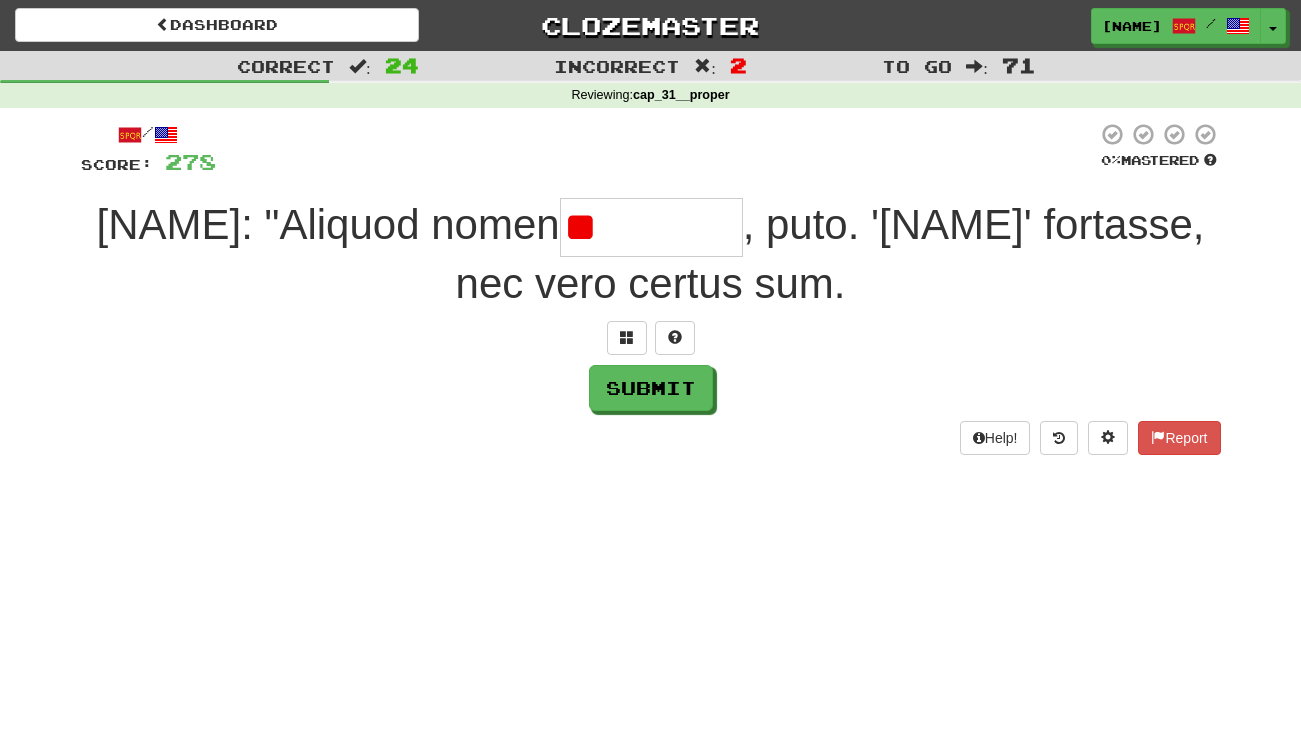 type on "*" 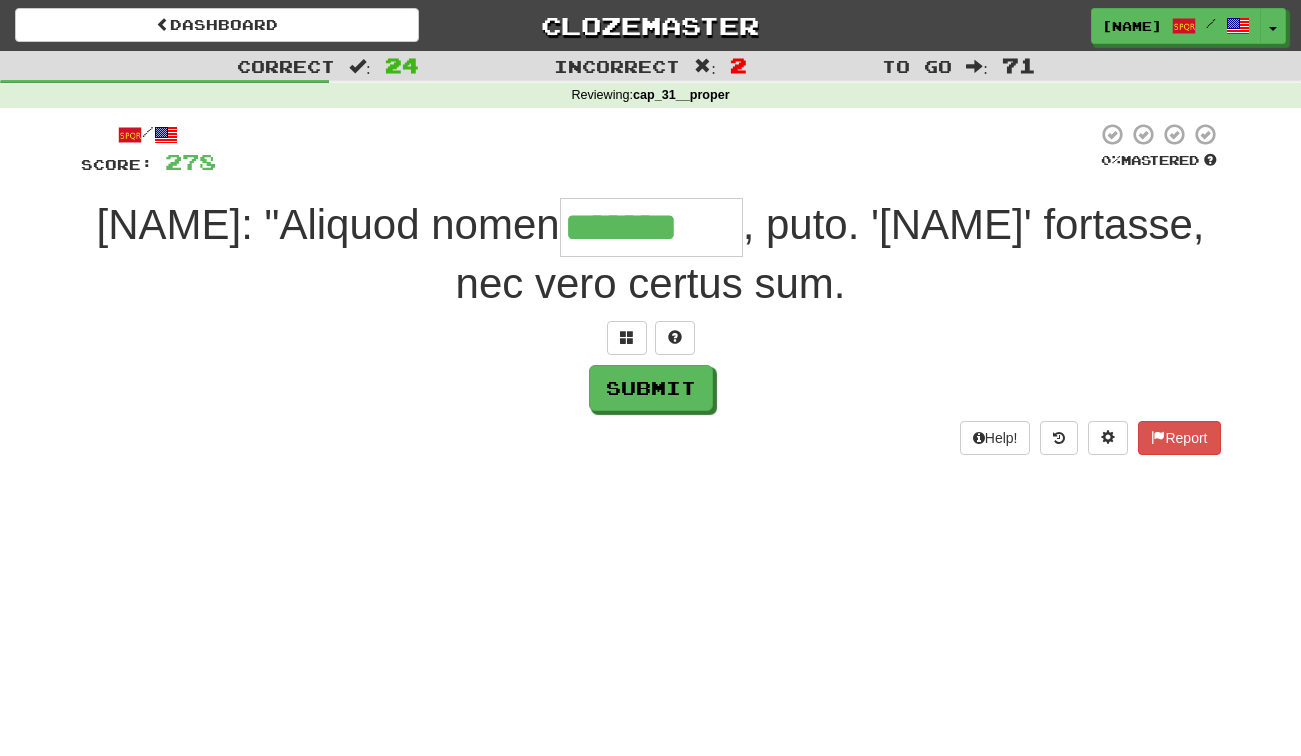 type on "*******" 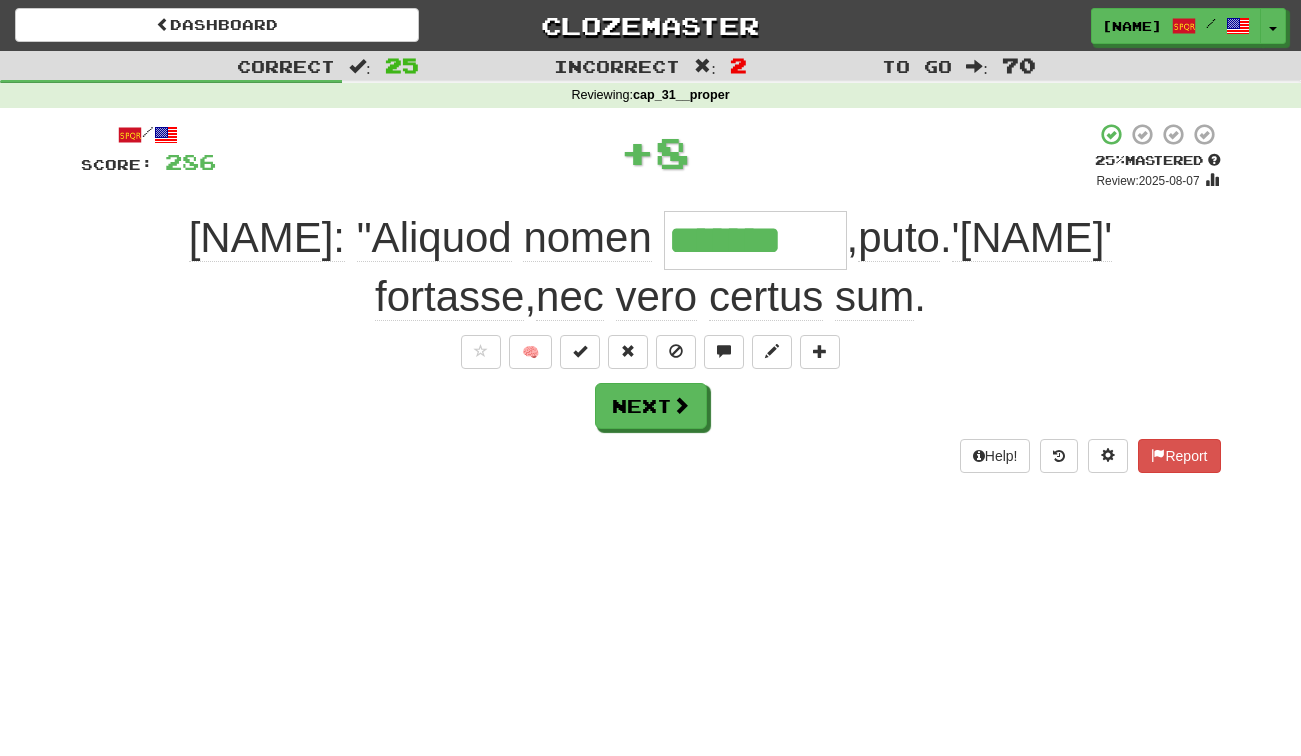 type 